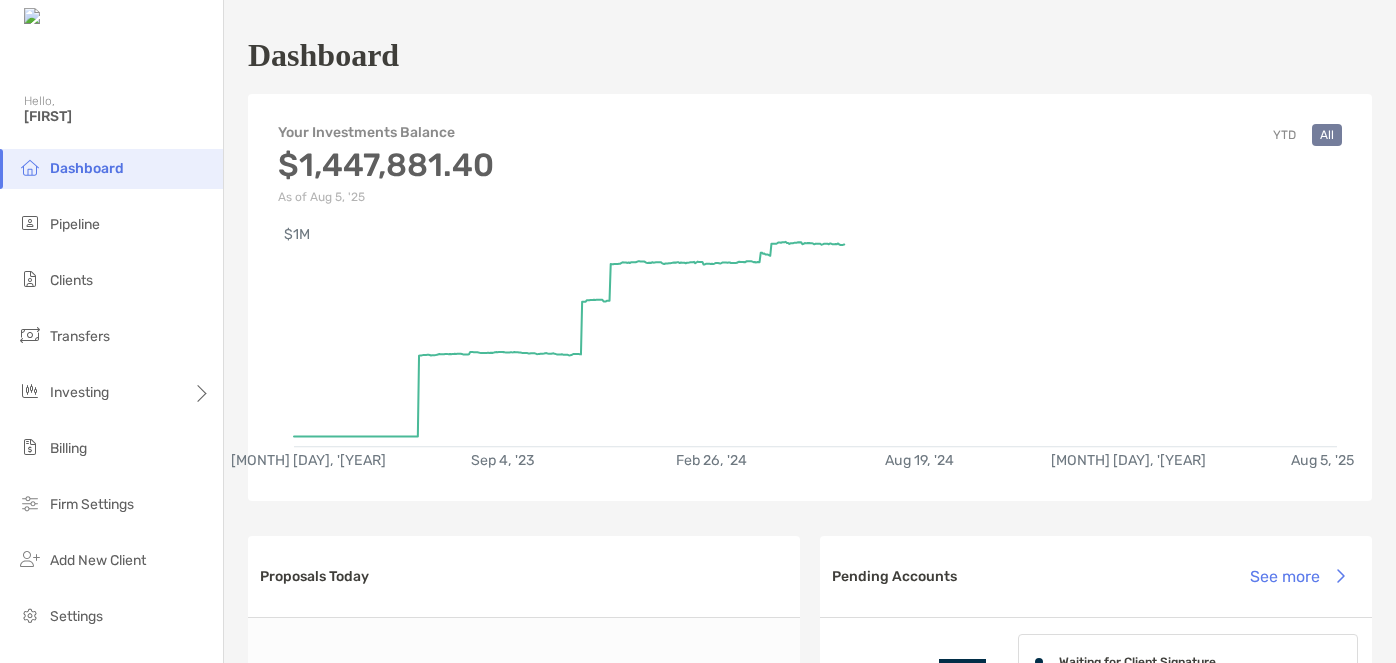 scroll, scrollTop: 0, scrollLeft: 0, axis: both 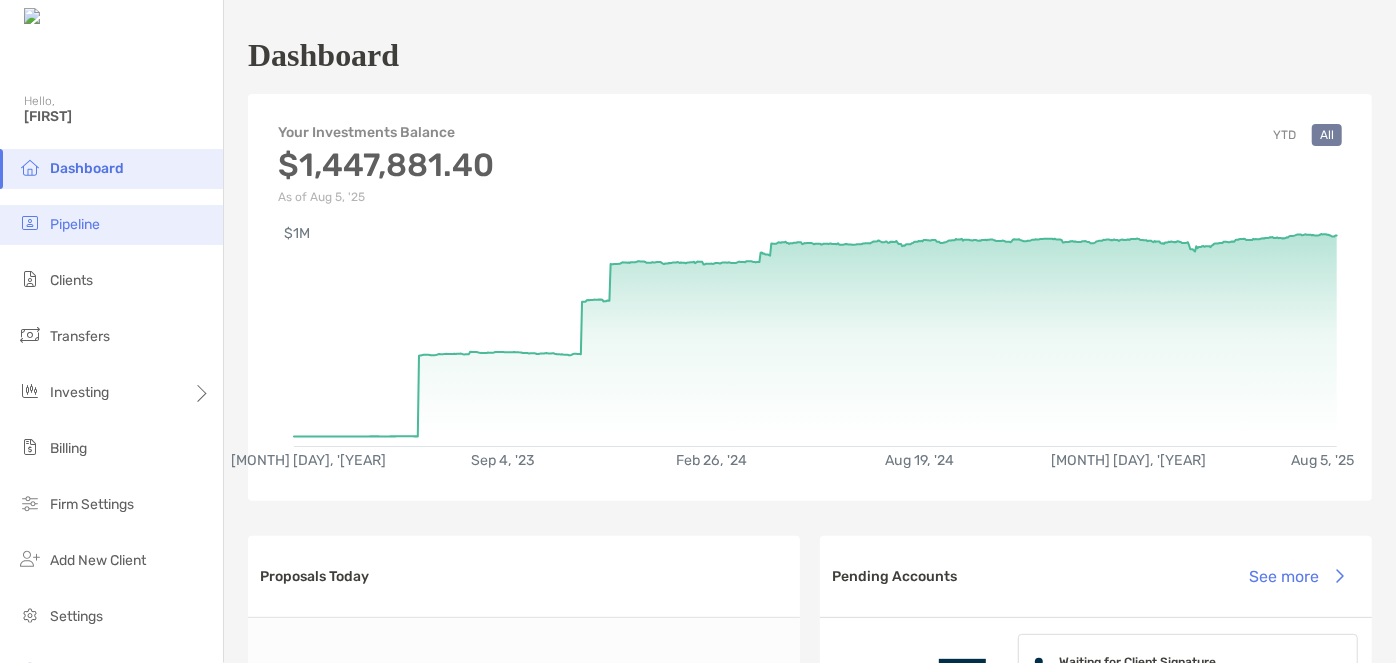 click on "Pipeline" at bounding box center (75, 224) 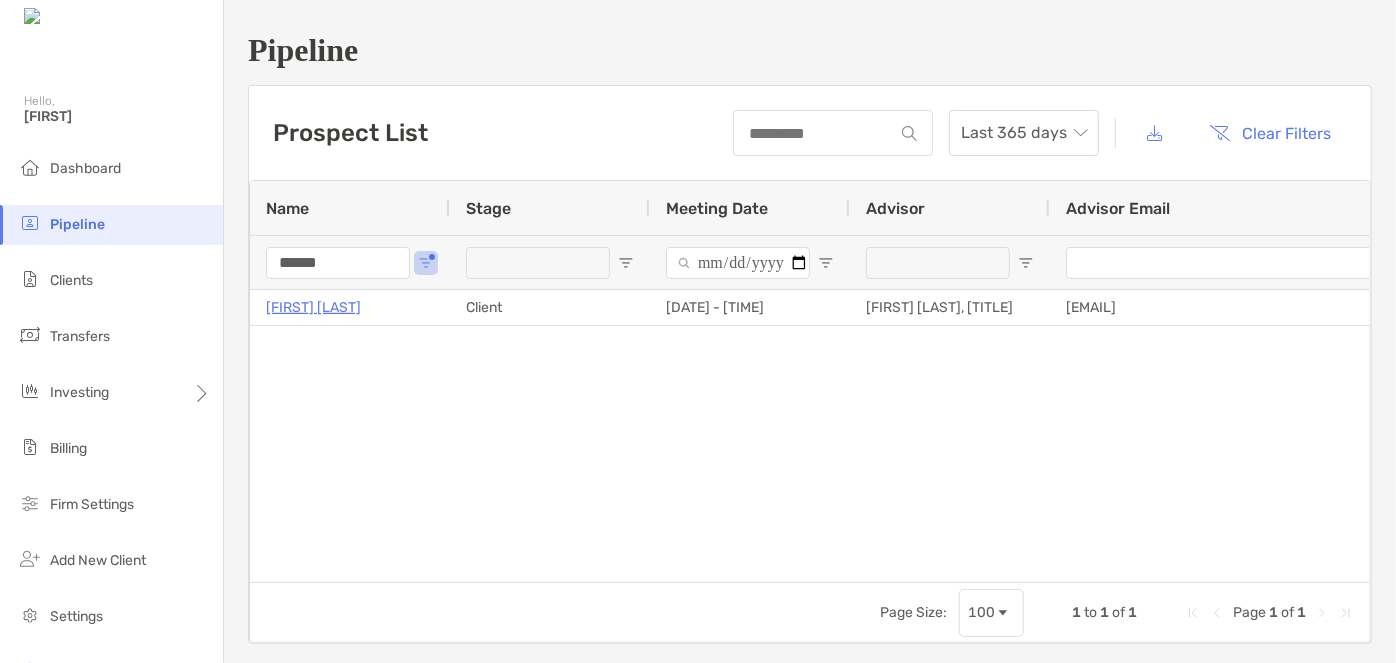 click on "******" at bounding box center [338, 263] 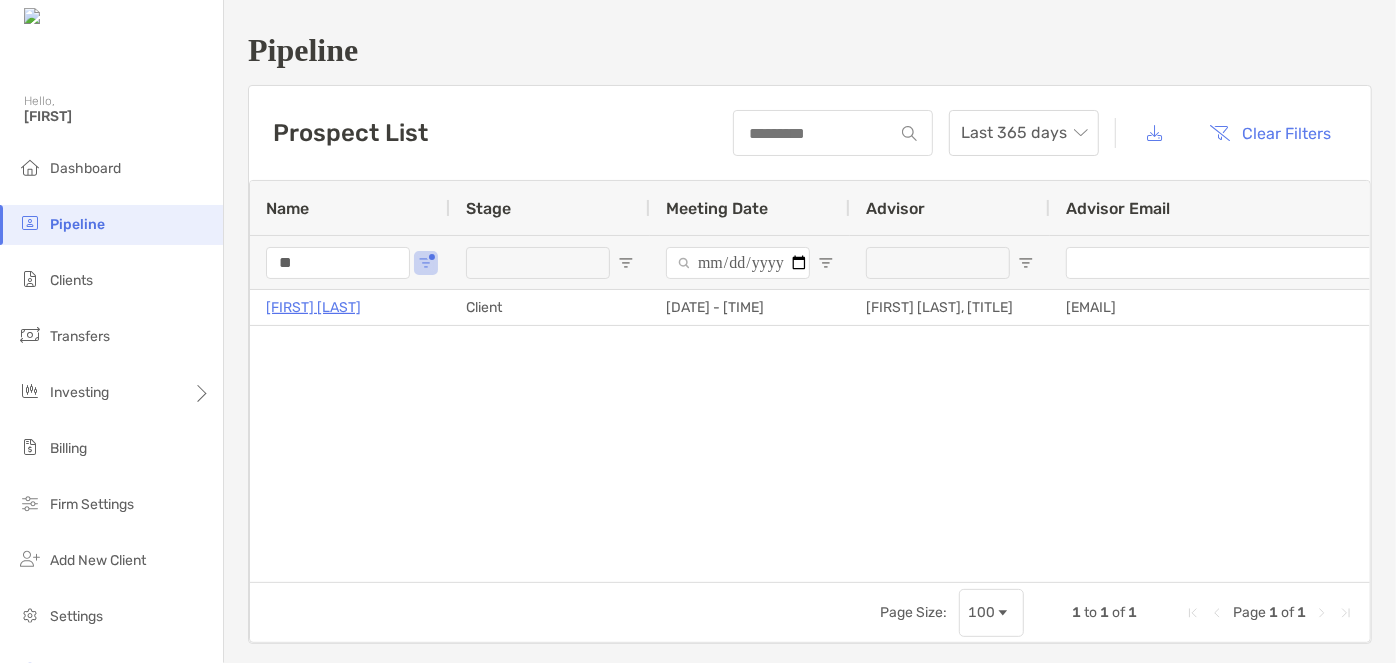 type on "*" 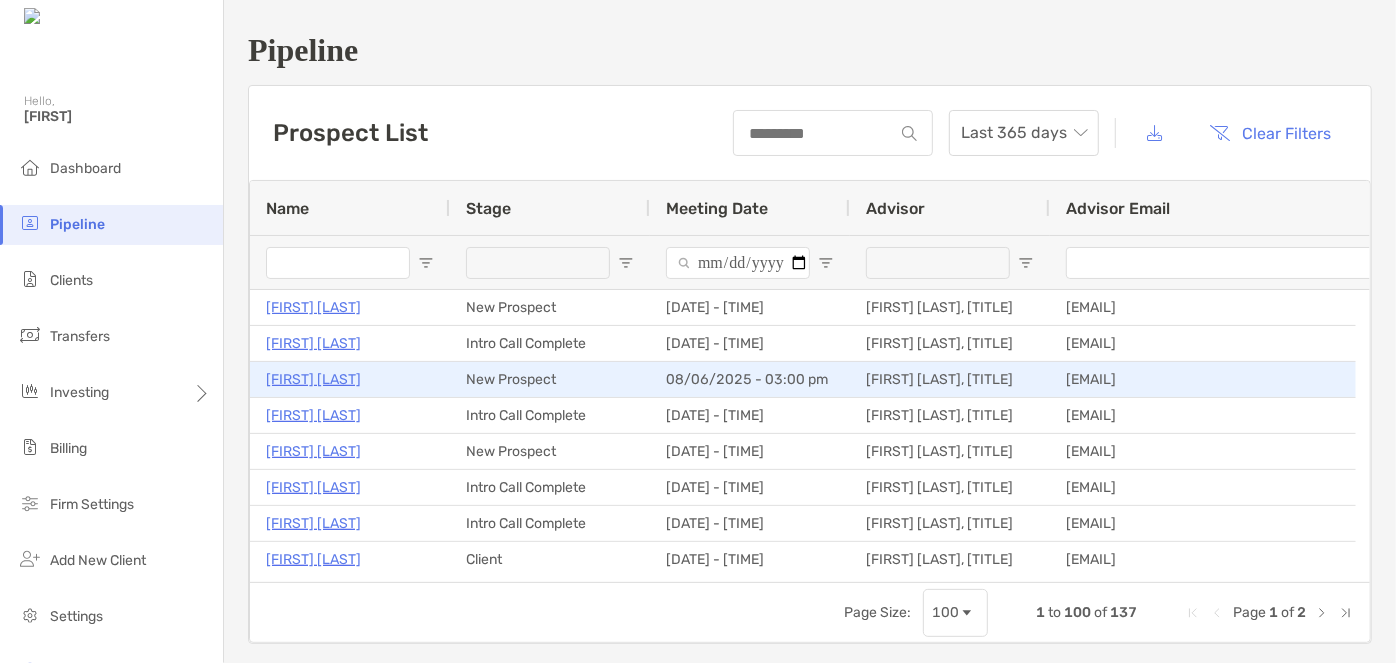 type 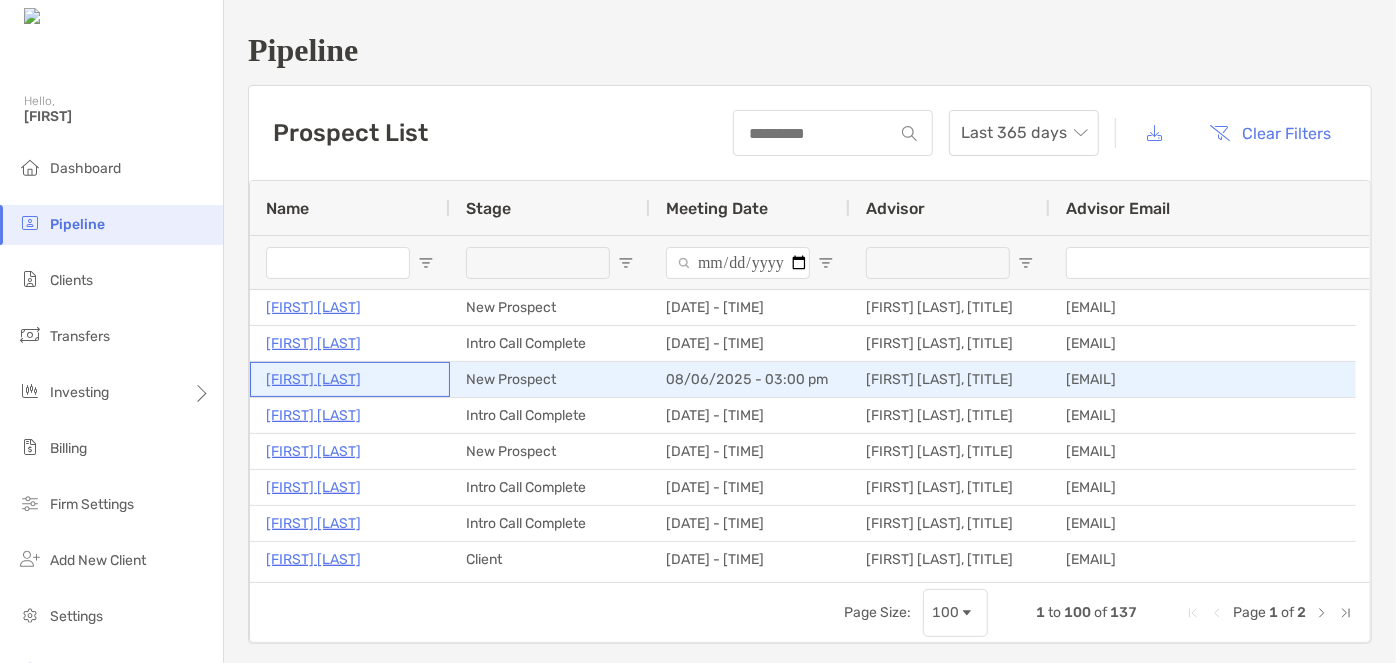 click on "[FIRST] [LAST]" at bounding box center [313, 379] 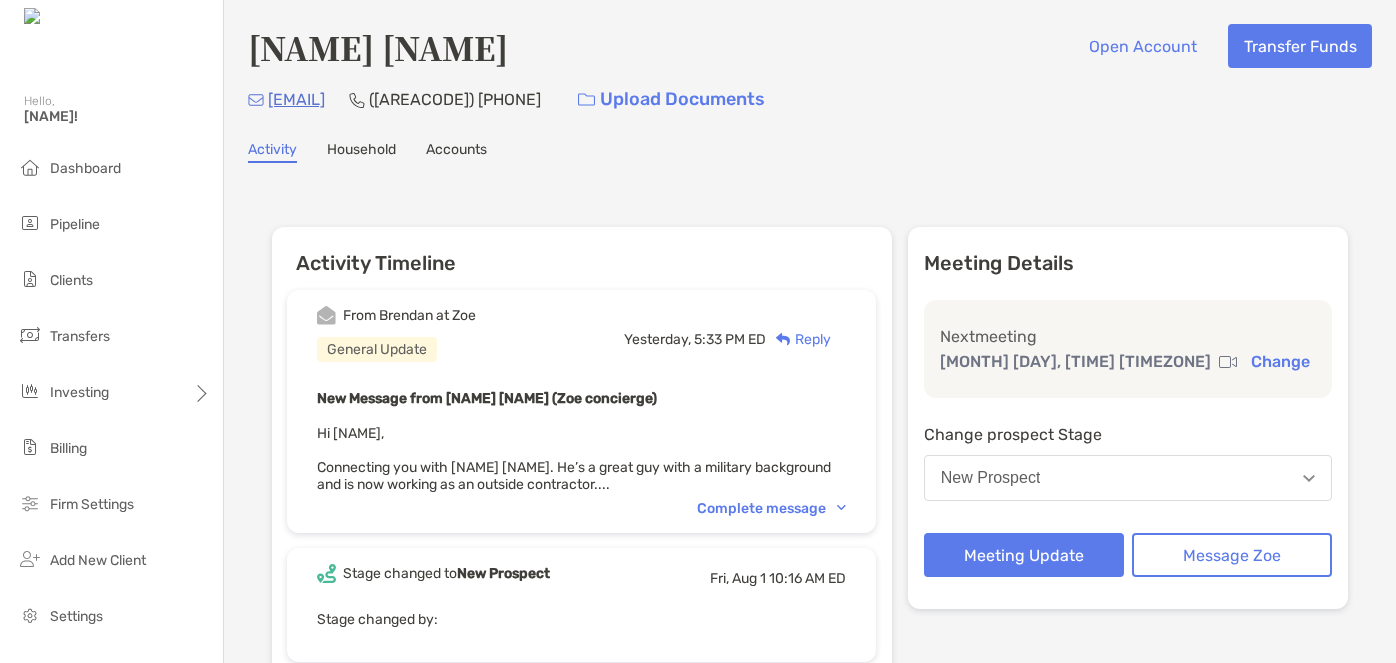 scroll, scrollTop: 0, scrollLeft: 0, axis: both 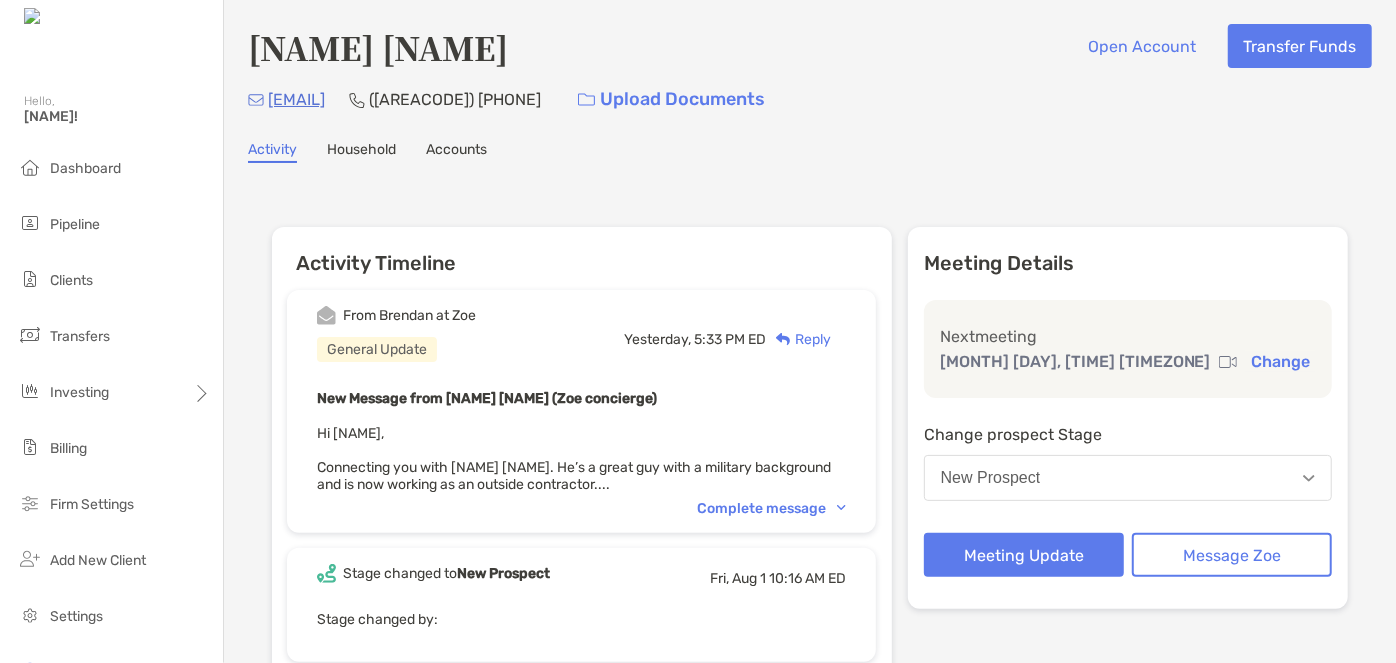 click on "Complete message" at bounding box center (771, 508) 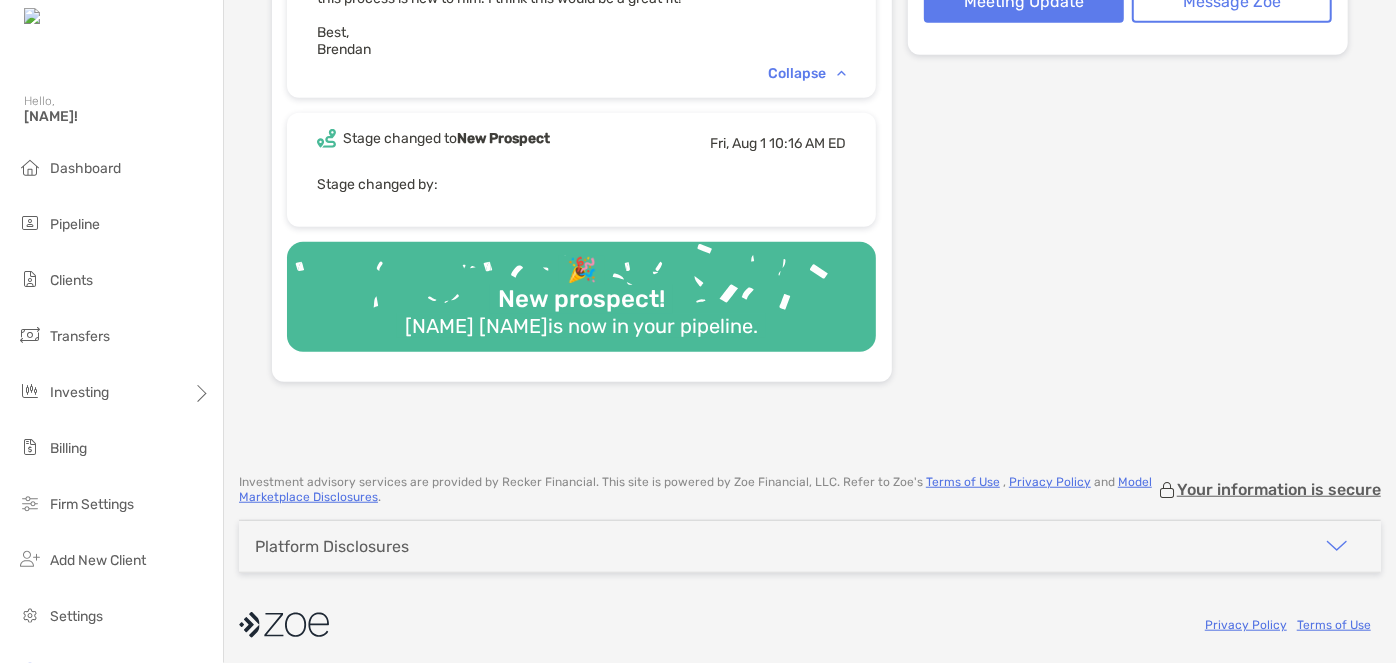 scroll, scrollTop: 0, scrollLeft: 0, axis: both 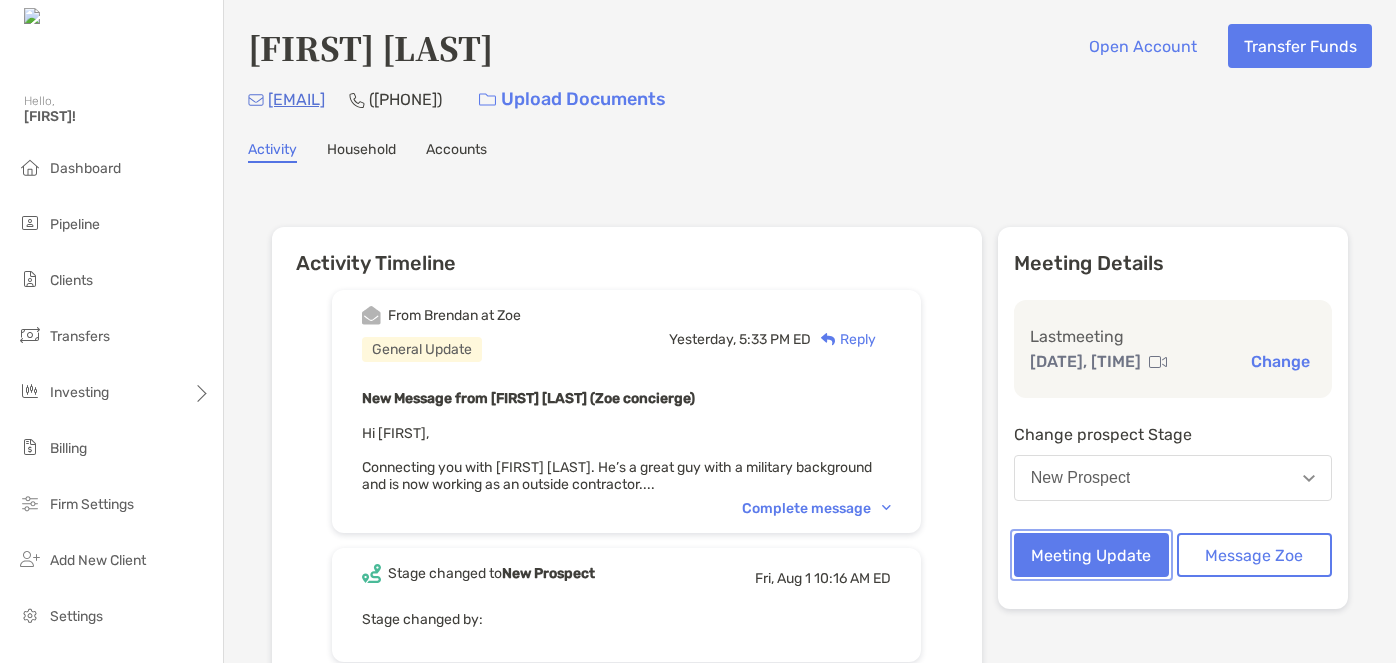 click on "Meeting Update" at bounding box center (1091, 555) 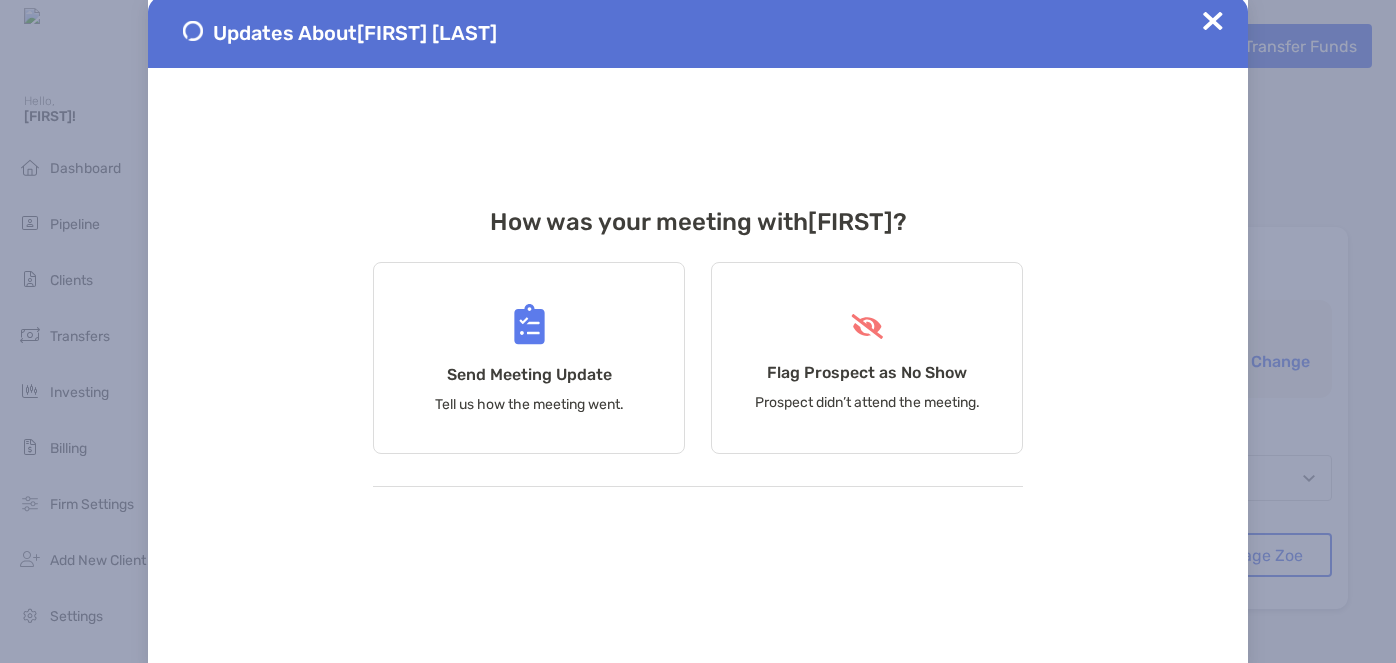 scroll, scrollTop: 0, scrollLeft: 0, axis: both 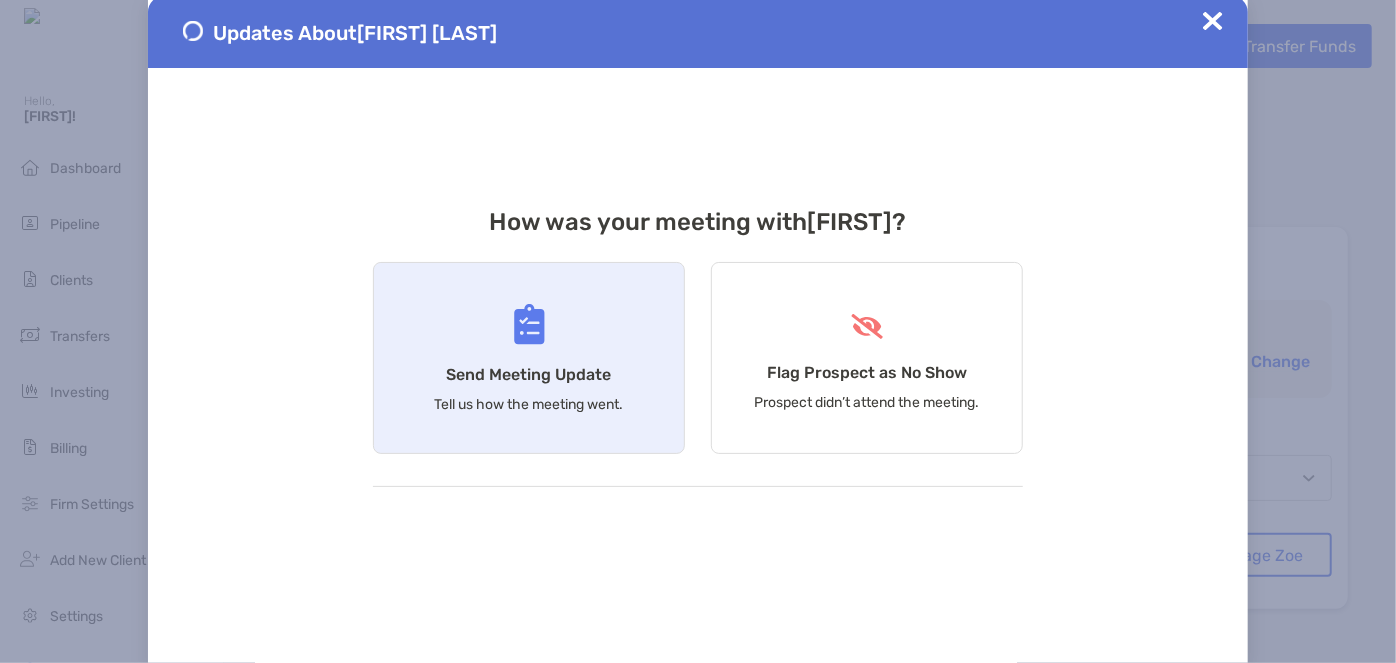 click on "Send Meeting Update Tell us how the meeting went." at bounding box center [529, 358] 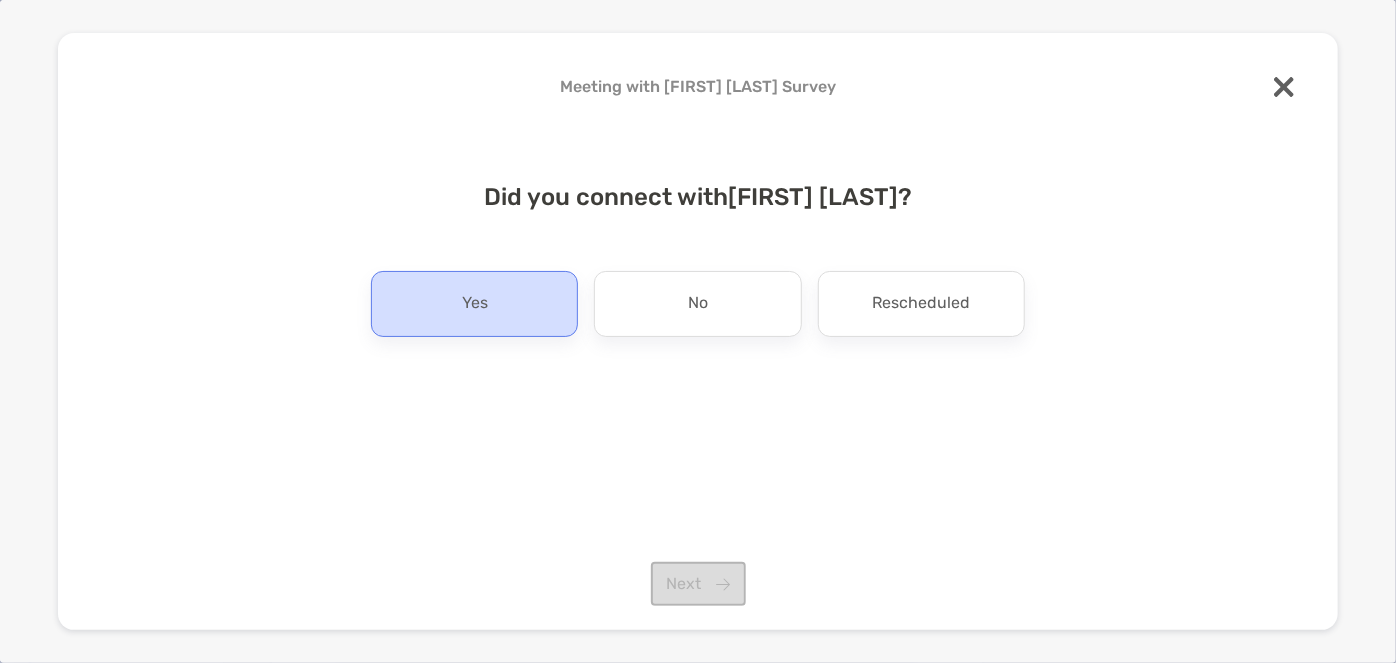 click on "Yes" at bounding box center [474, 304] 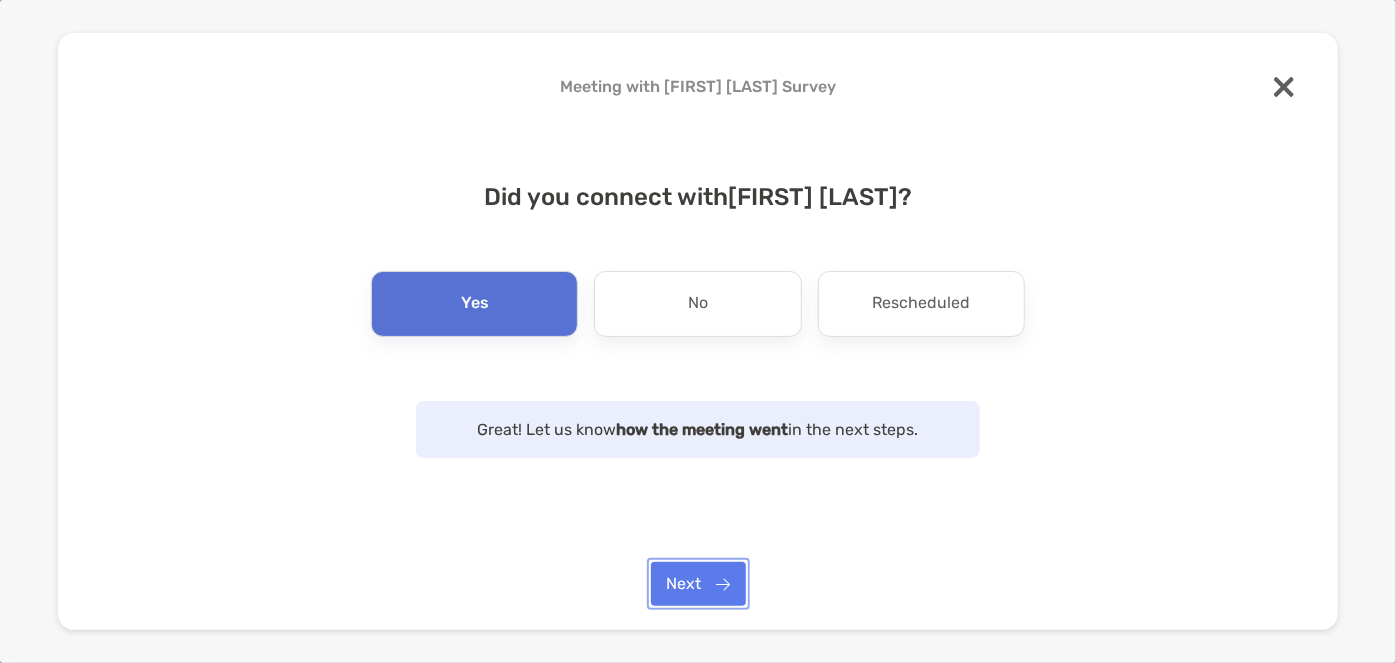 click on "Next" at bounding box center [698, 584] 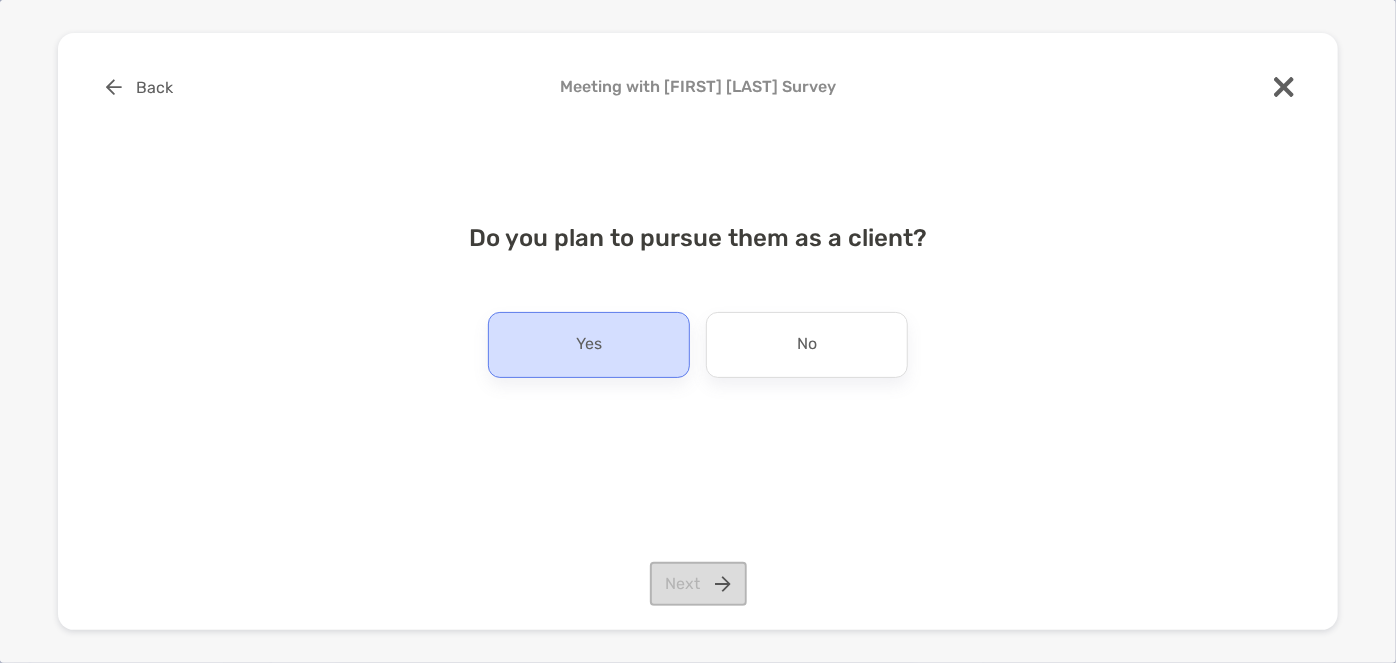 click on "Yes" at bounding box center [589, 345] 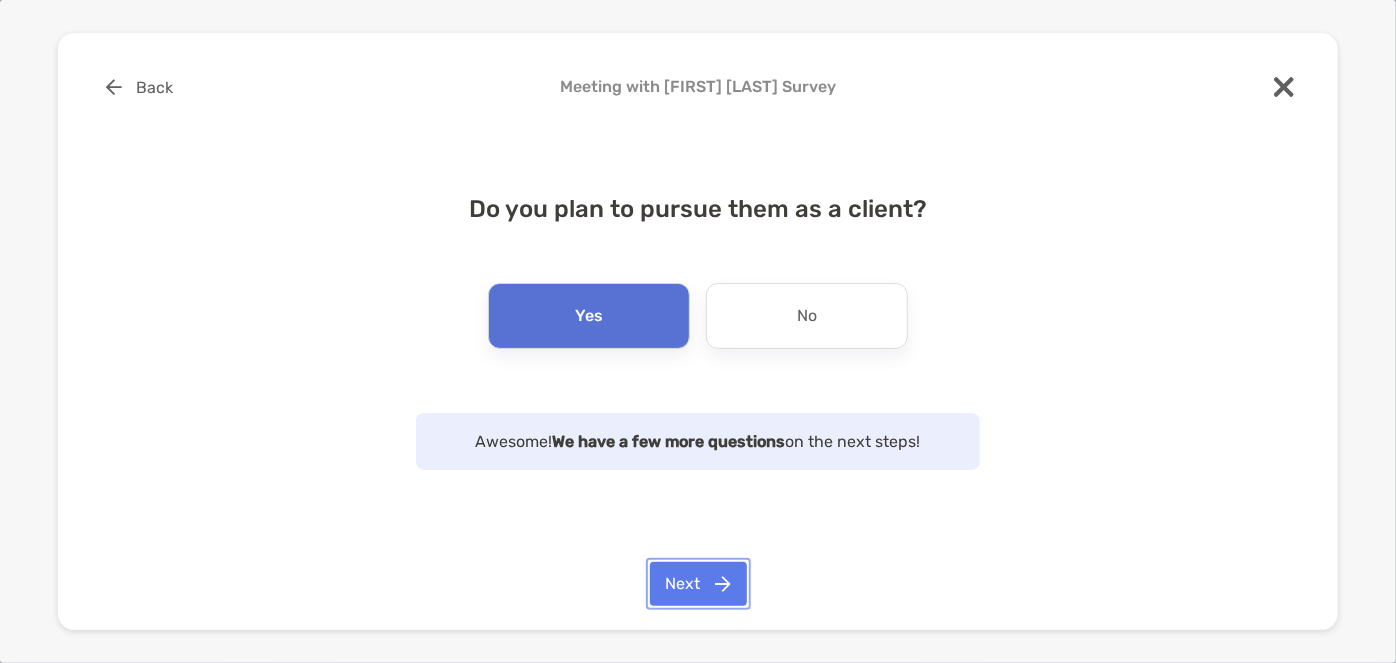 click on "Next" at bounding box center [698, 584] 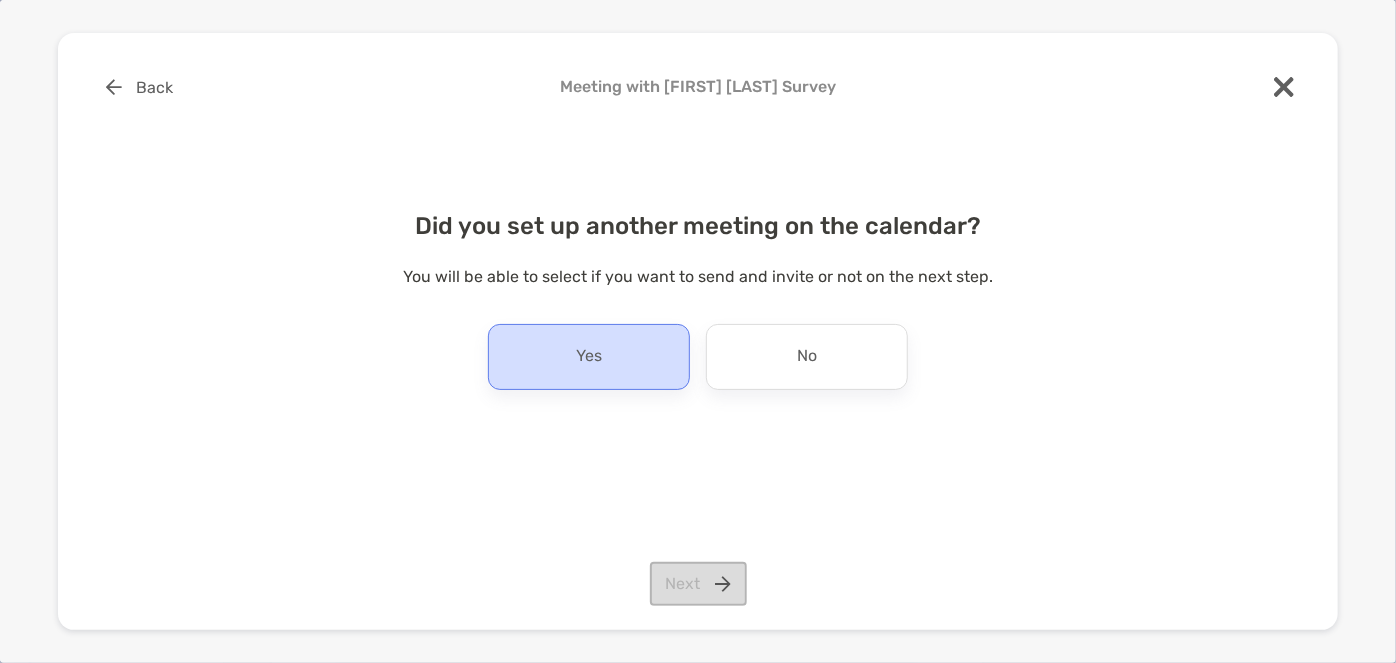 click on "Yes" at bounding box center [589, 357] 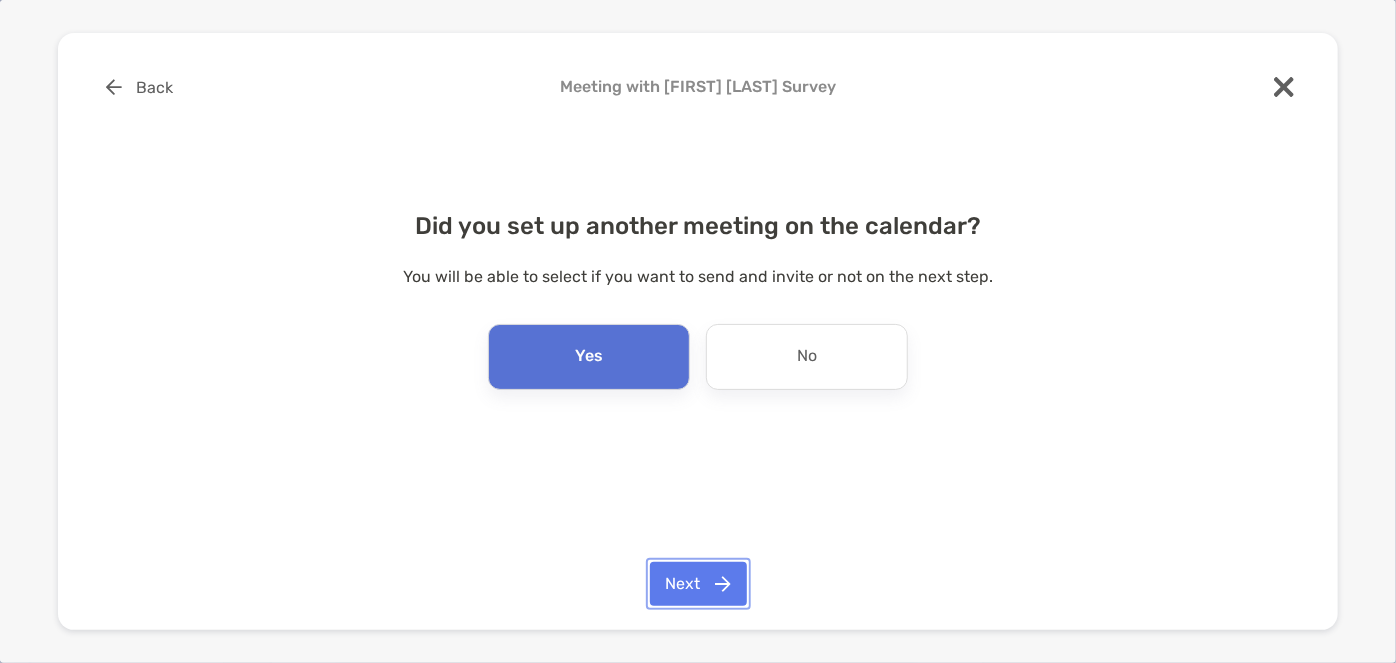 click on "Next" at bounding box center [698, 584] 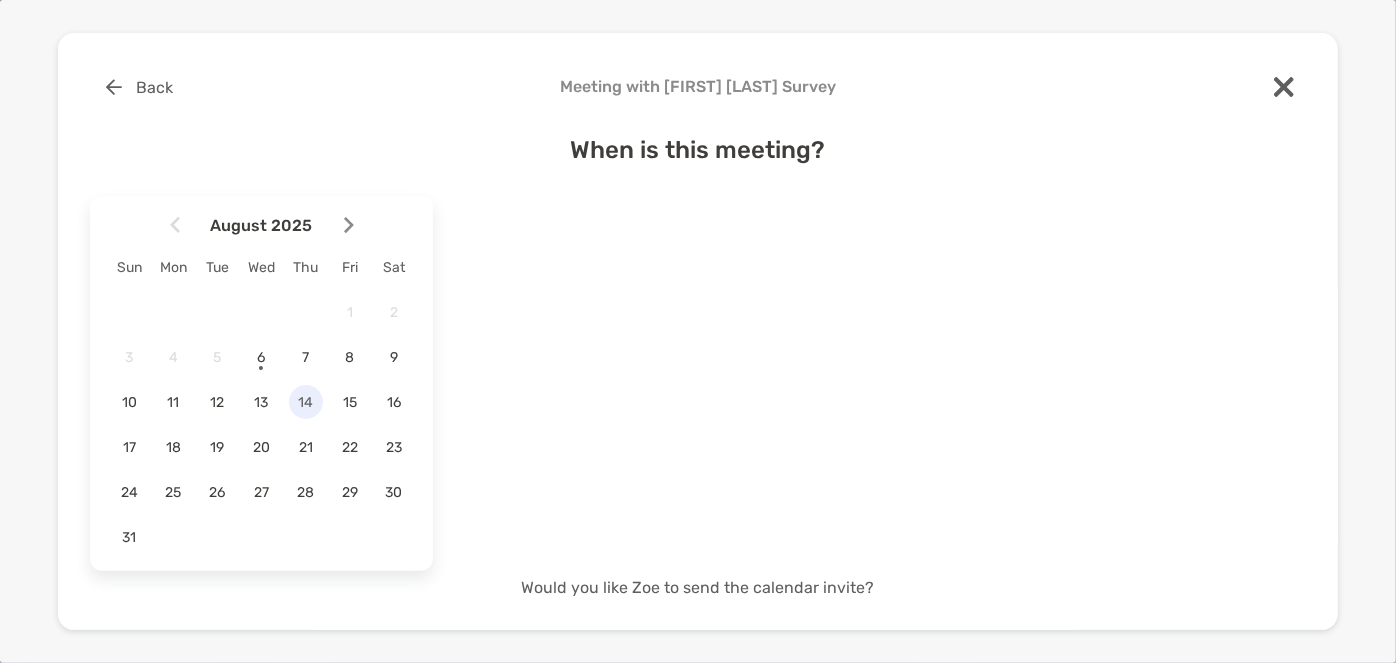click on "14" at bounding box center (306, 402) 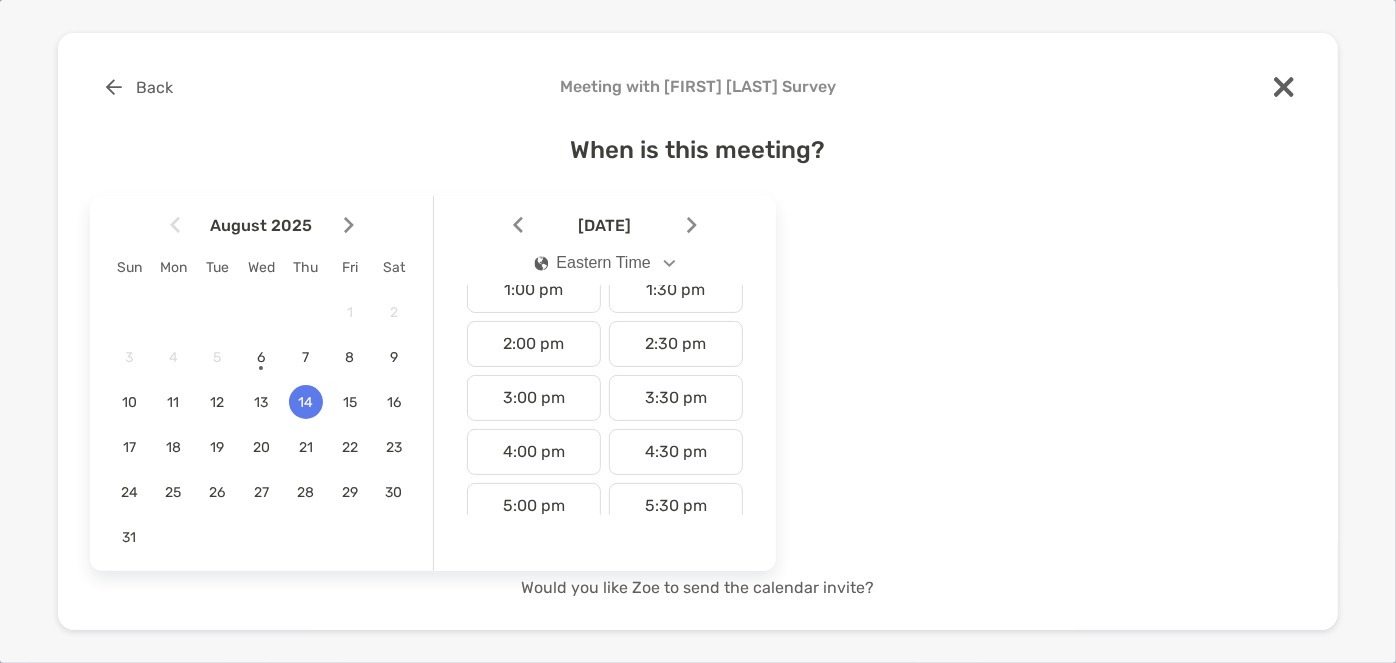 scroll, scrollTop: 727, scrollLeft: 0, axis: vertical 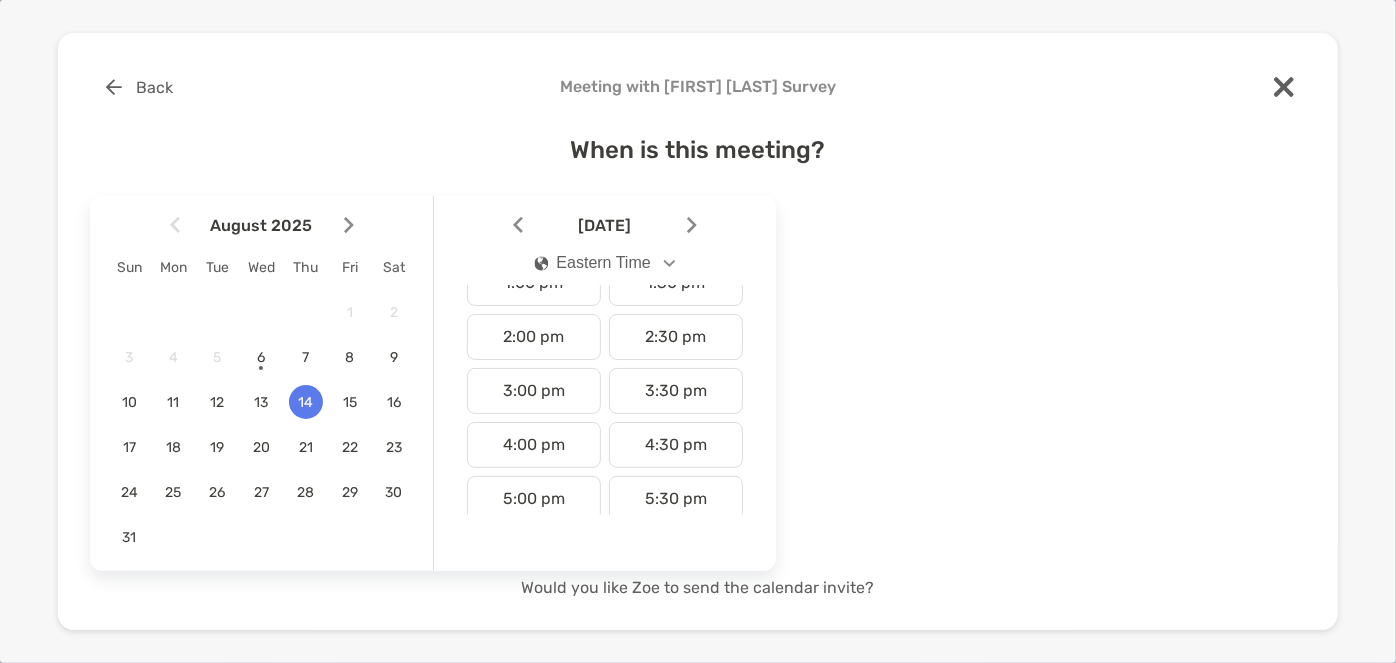 click on "4:00 pm" at bounding box center (534, 445) 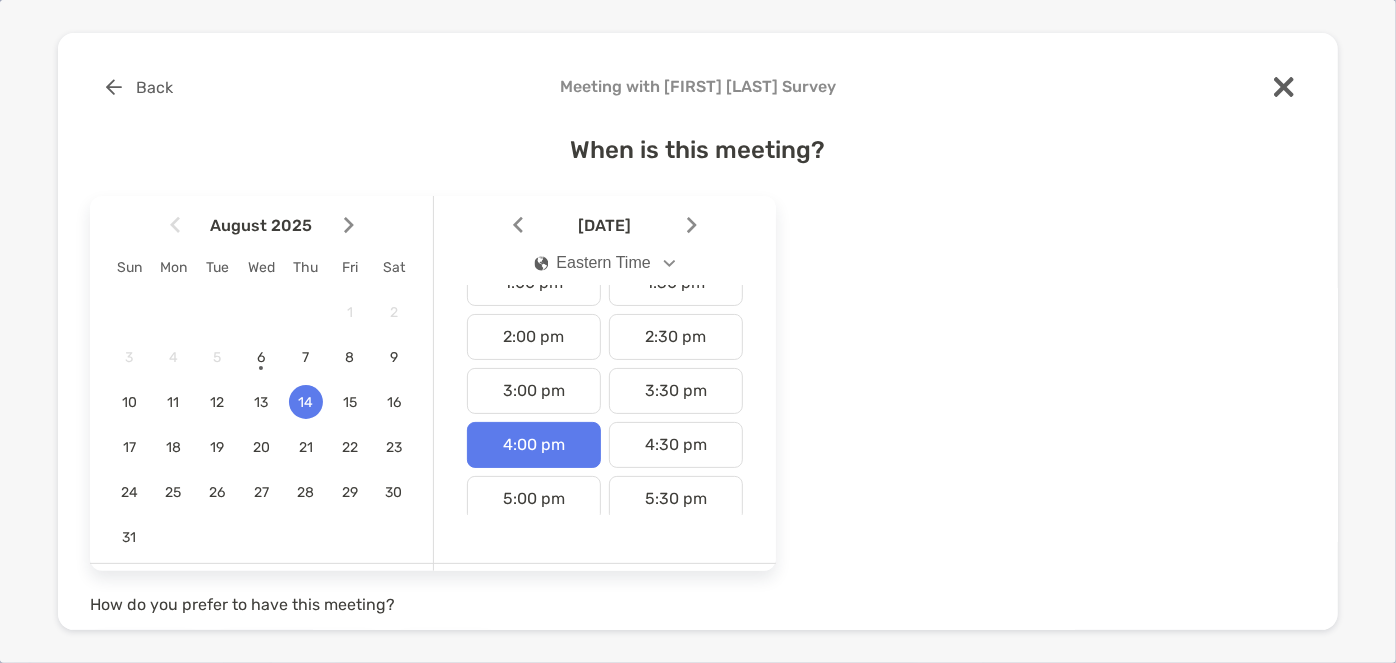 scroll, scrollTop: 1062, scrollLeft: 0, axis: vertical 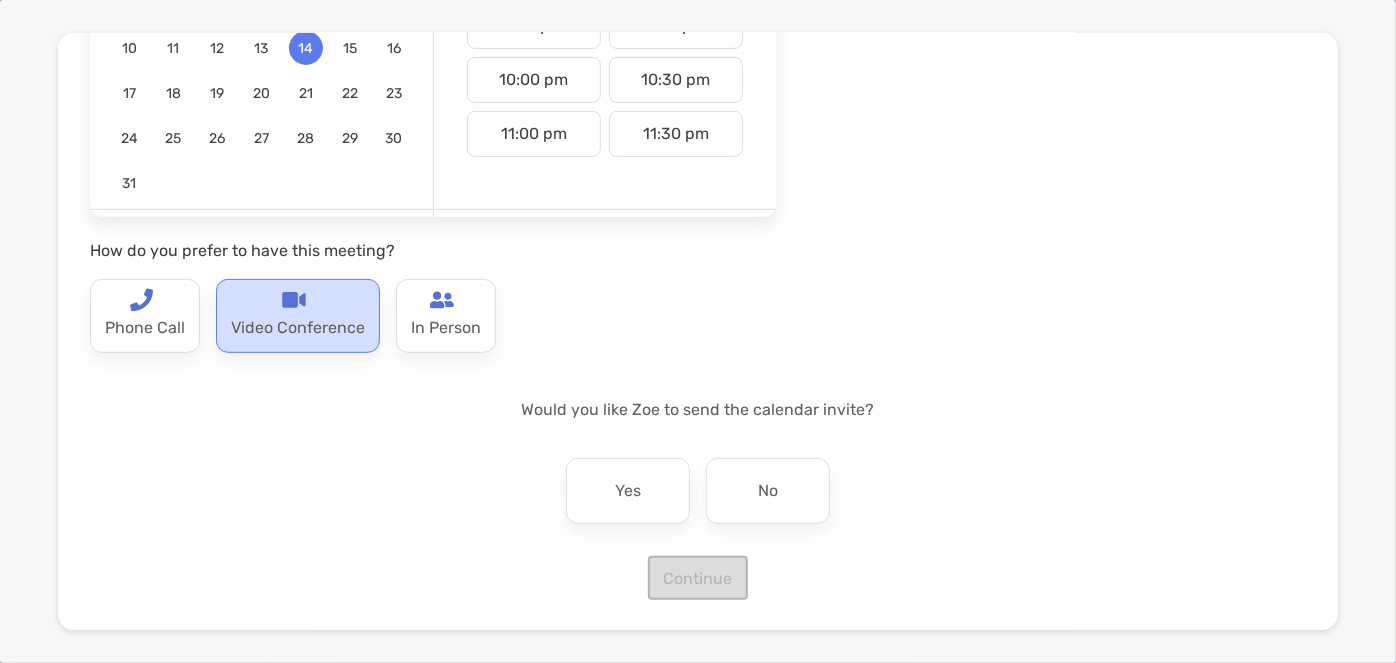 click on "Video Conference" at bounding box center (298, 316) 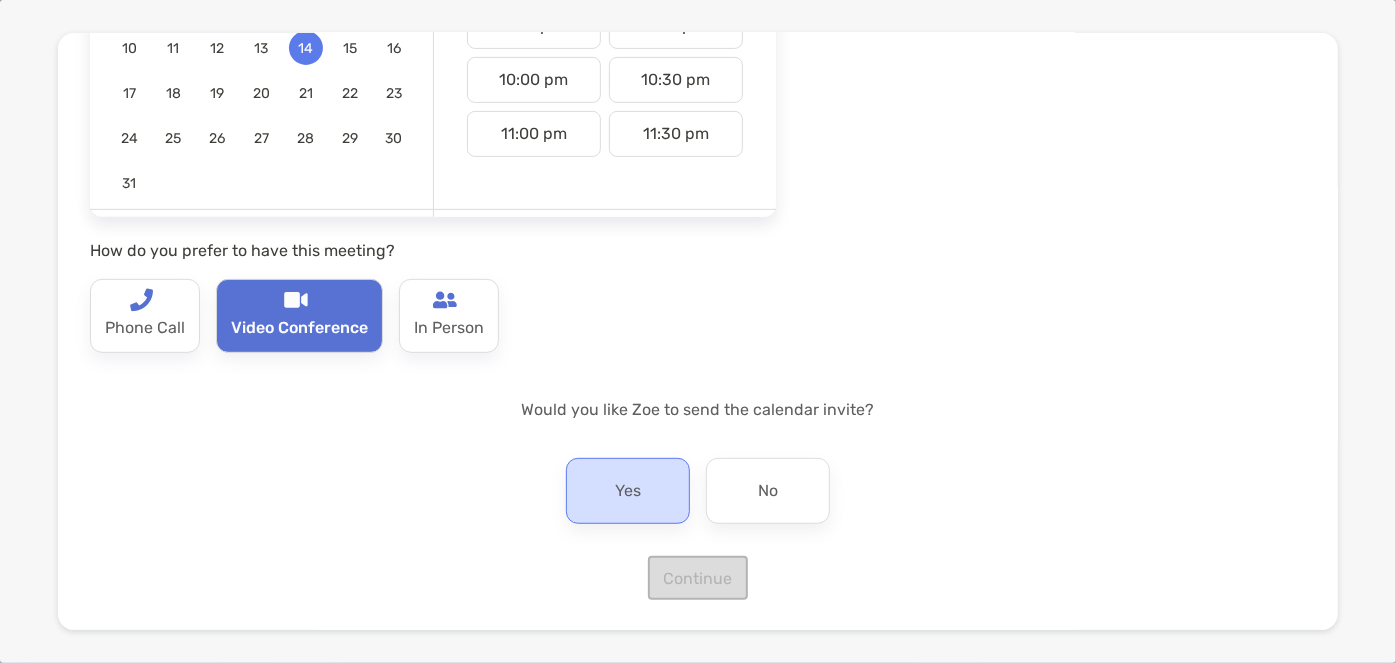 click on "Yes" at bounding box center (628, 491) 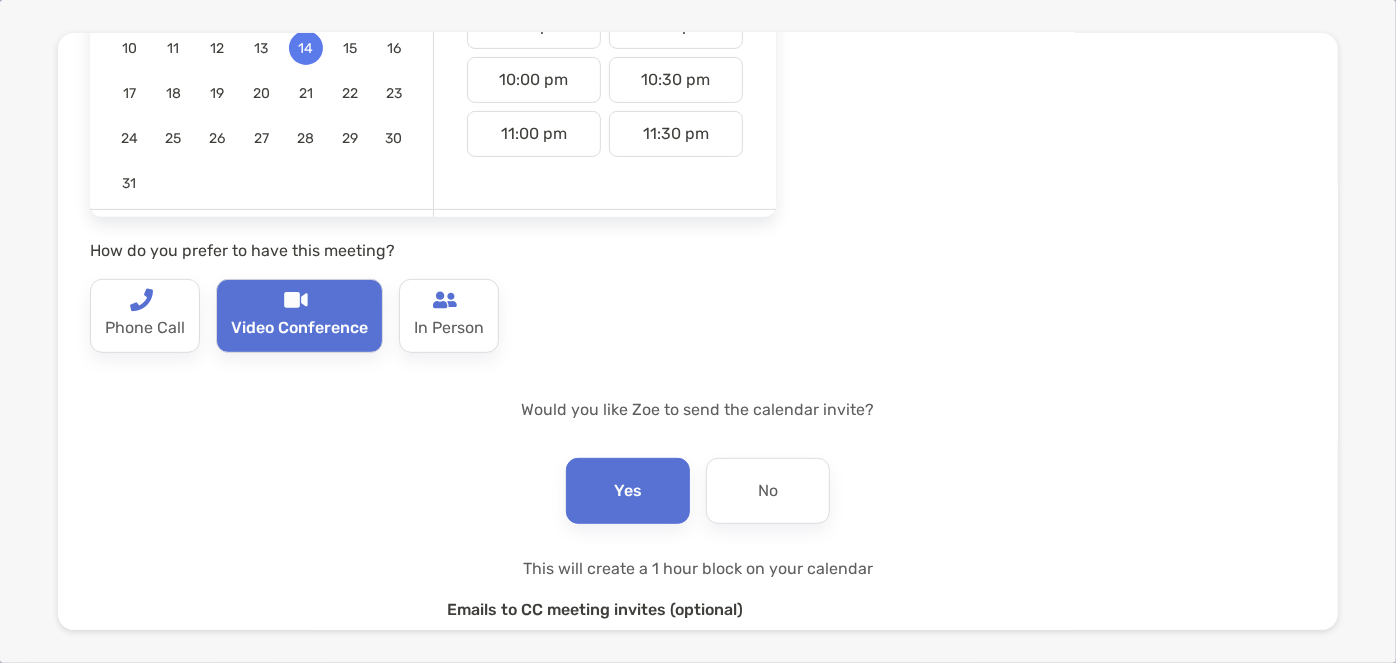 scroll, scrollTop: 570, scrollLeft: 0, axis: vertical 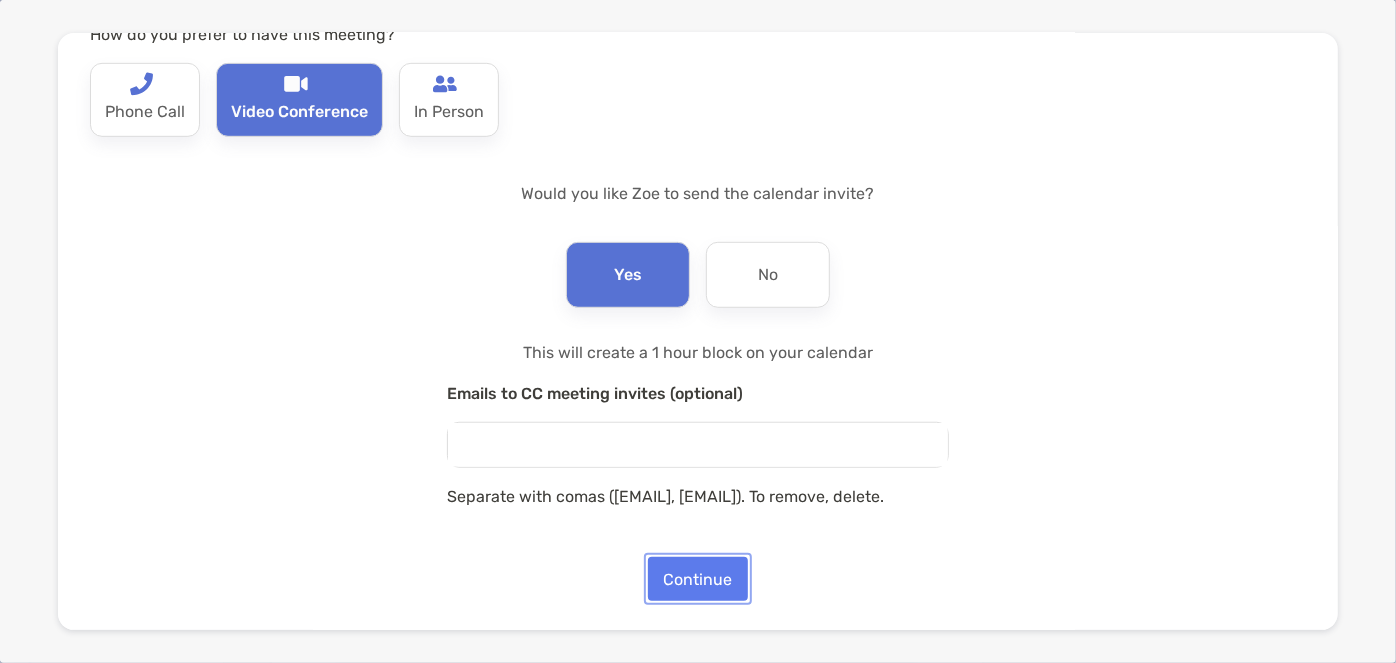 click on "Continue" at bounding box center [698, 579] 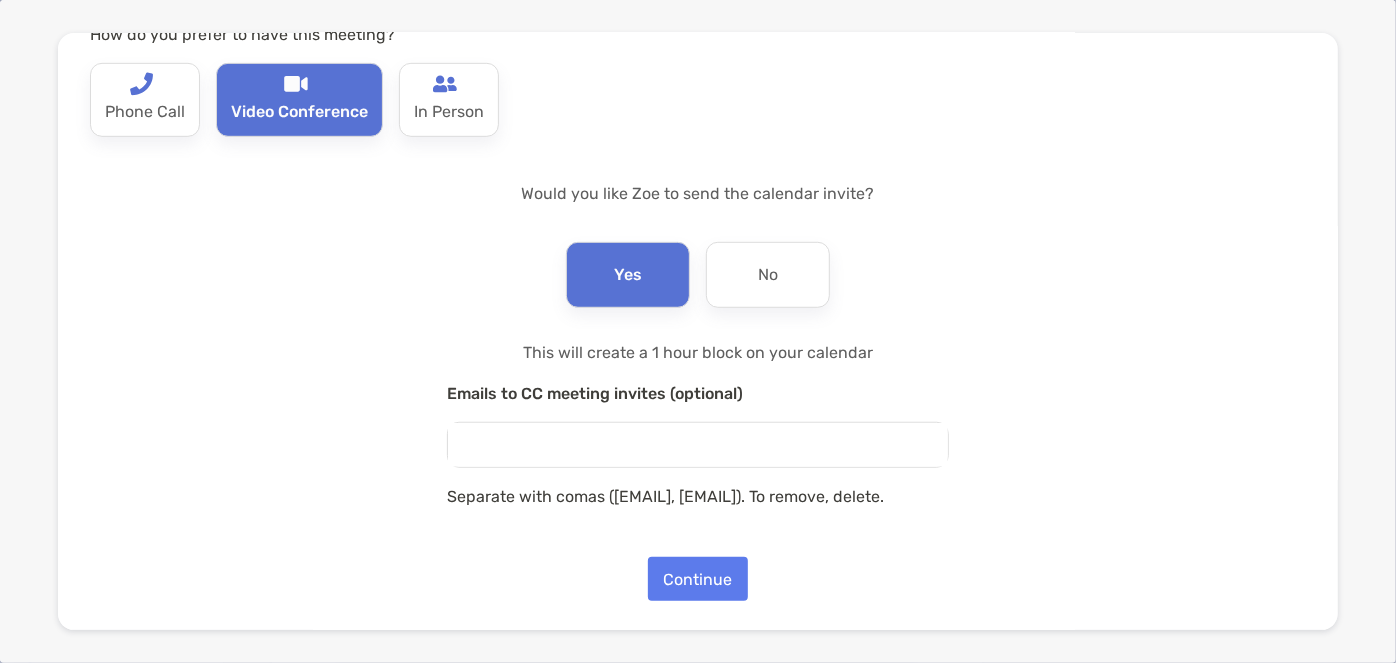 scroll, scrollTop: 0, scrollLeft: 0, axis: both 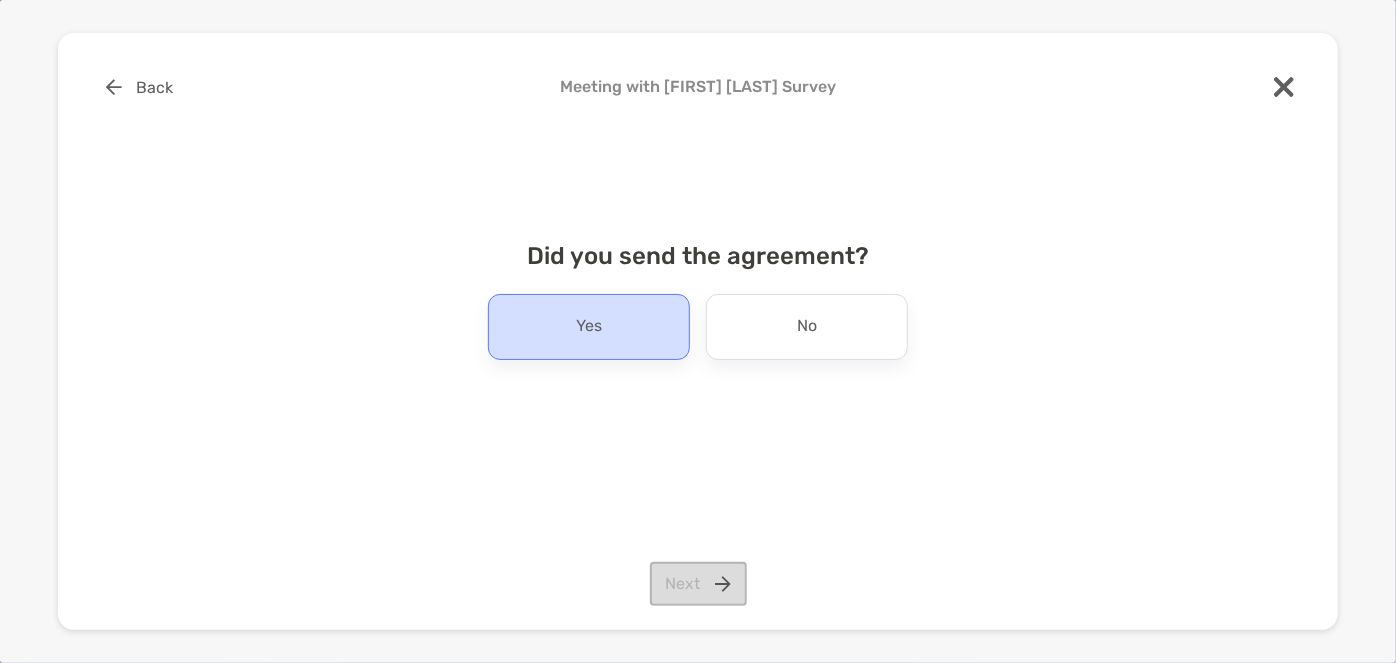 click on "Yes" at bounding box center (589, 327) 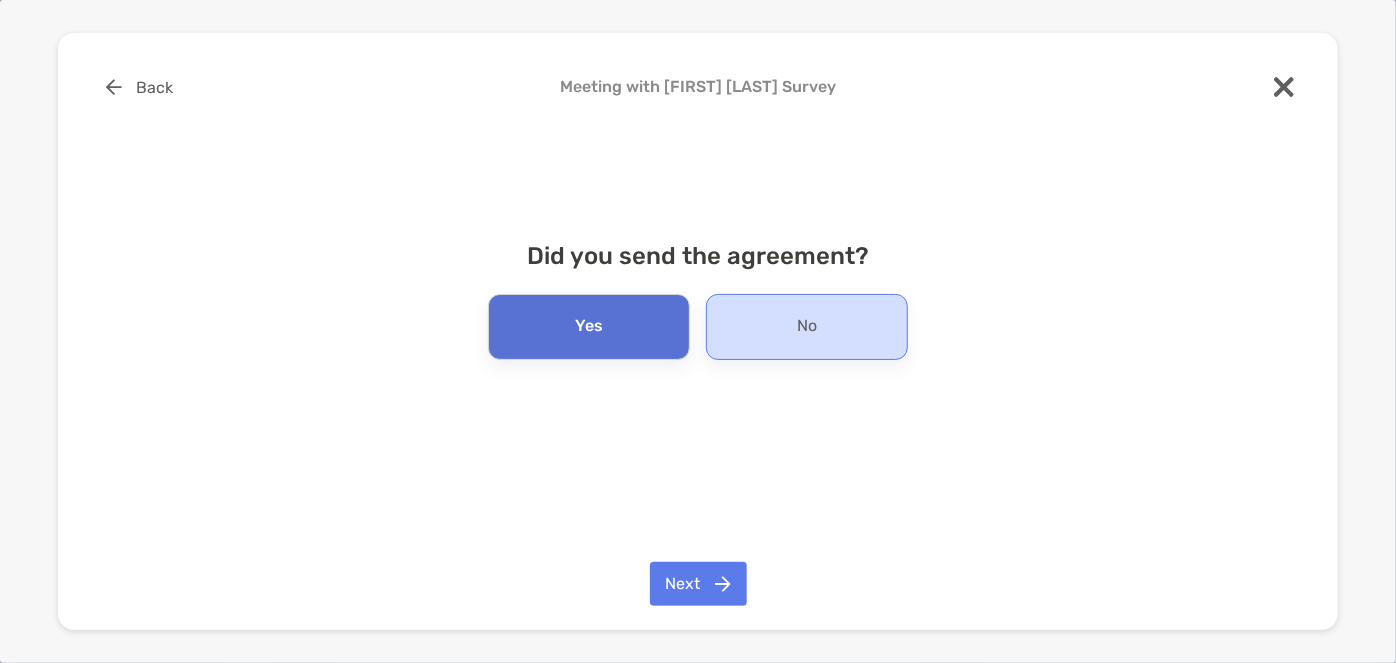 click on "No" at bounding box center [807, 327] 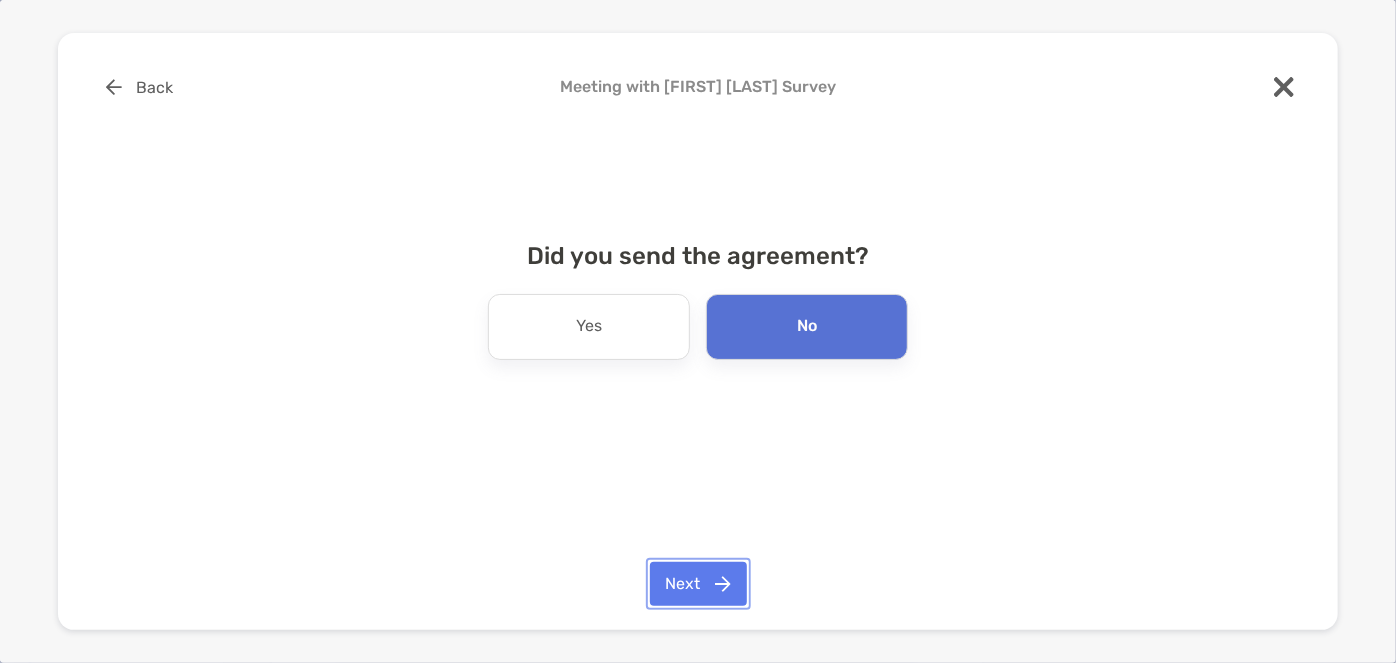 click on "Next" at bounding box center (698, 584) 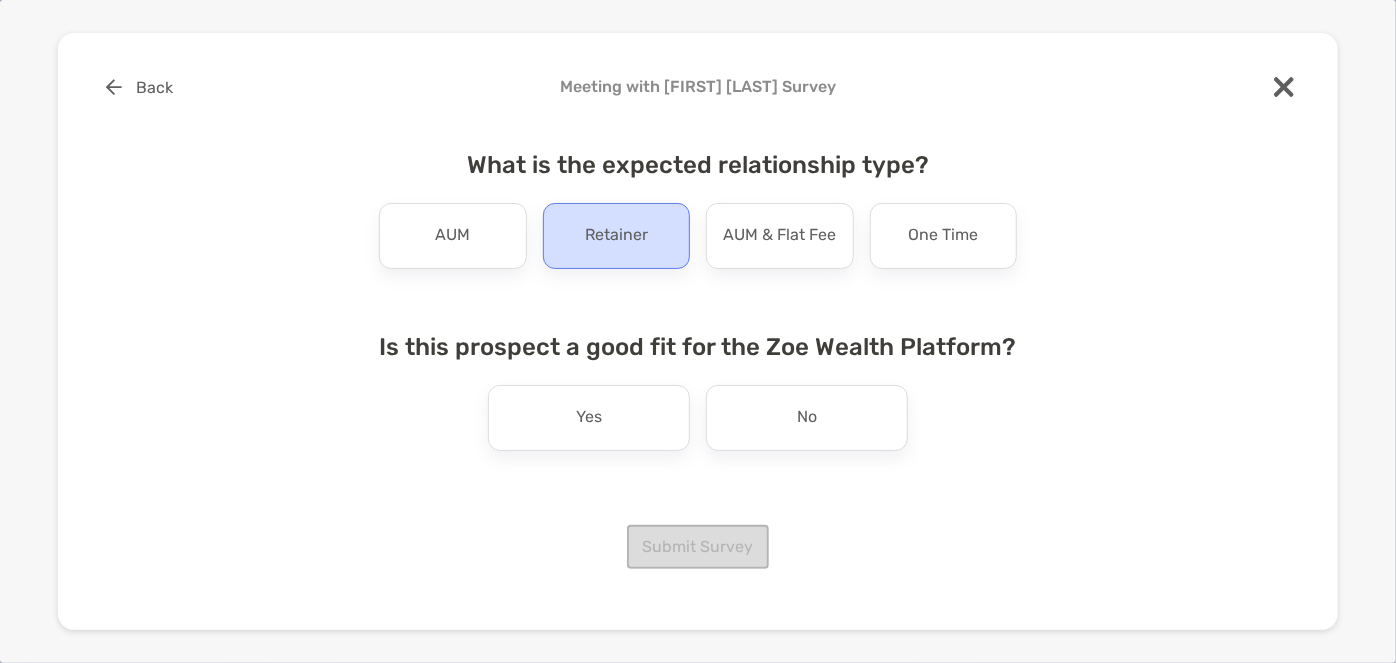 click on "Retainer" at bounding box center [616, 236] 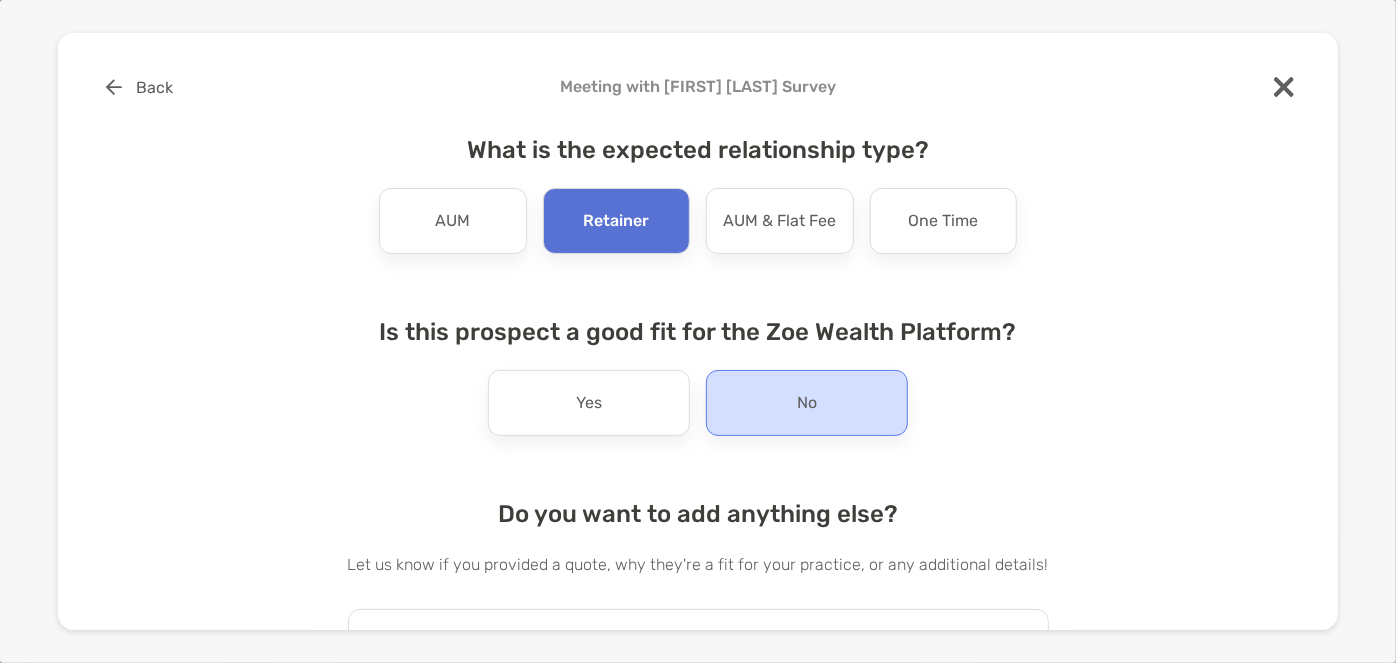 click on "No" at bounding box center [807, 403] 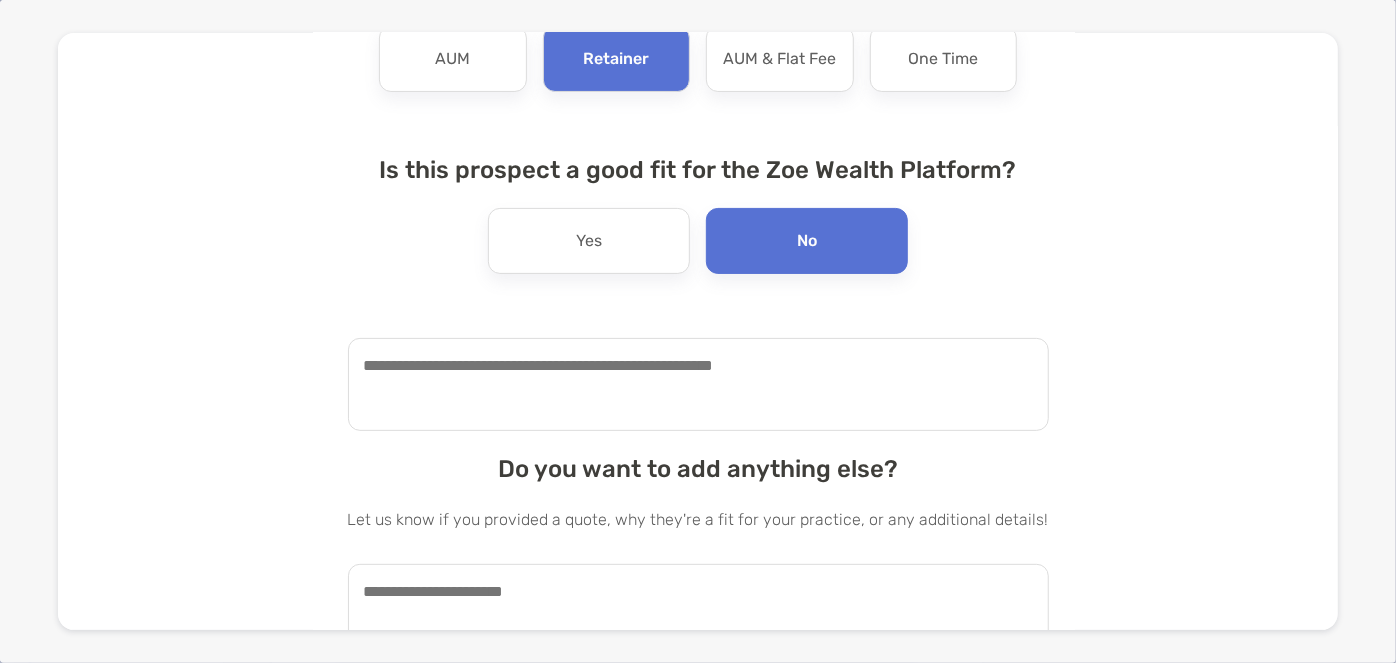 scroll, scrollTop: 178, scrollLeft: 0, axis: vertical 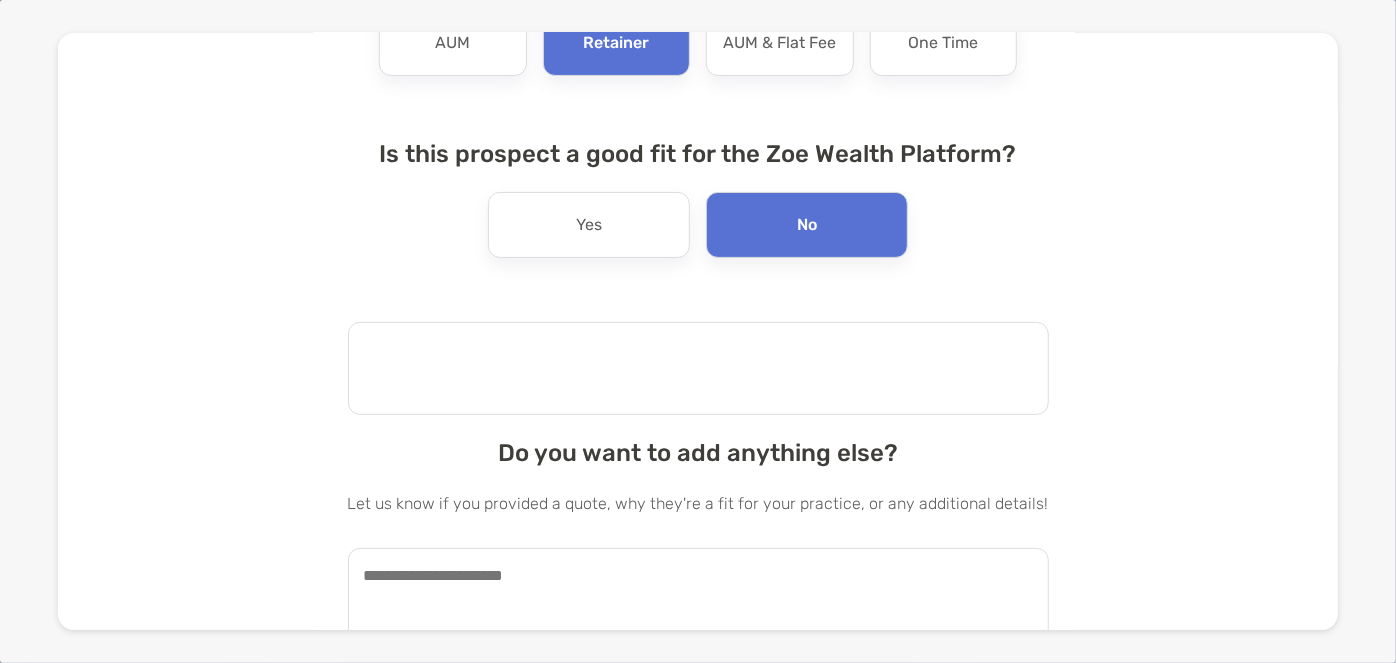 click at bounding box center [698, 368] 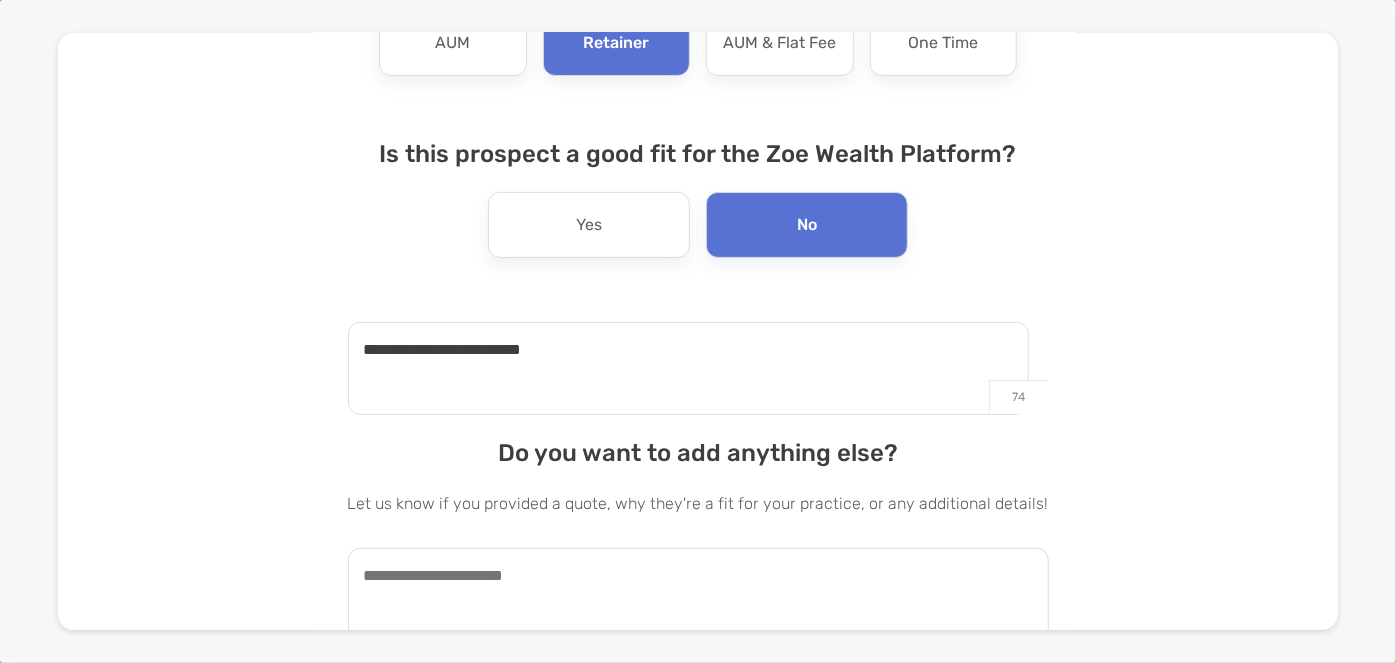 type on "**********" 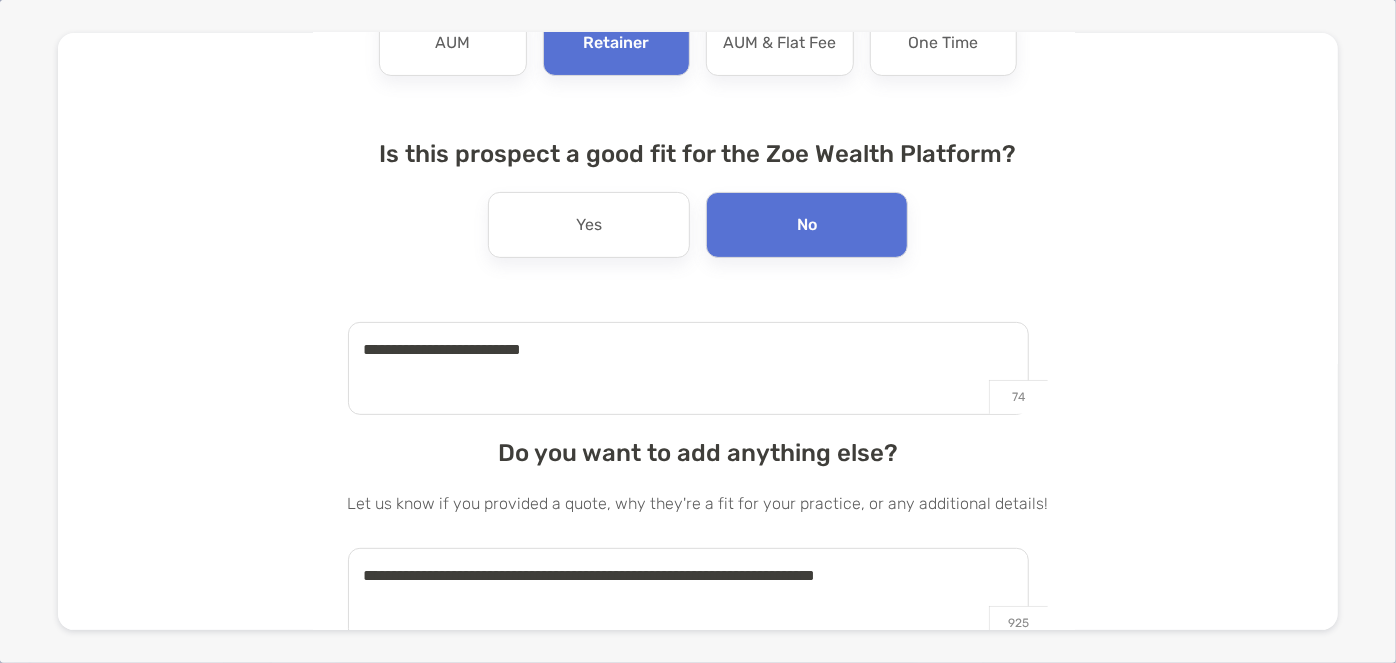 scroll, scrollTop: 250, scrollLeft: 0, axis: vertical 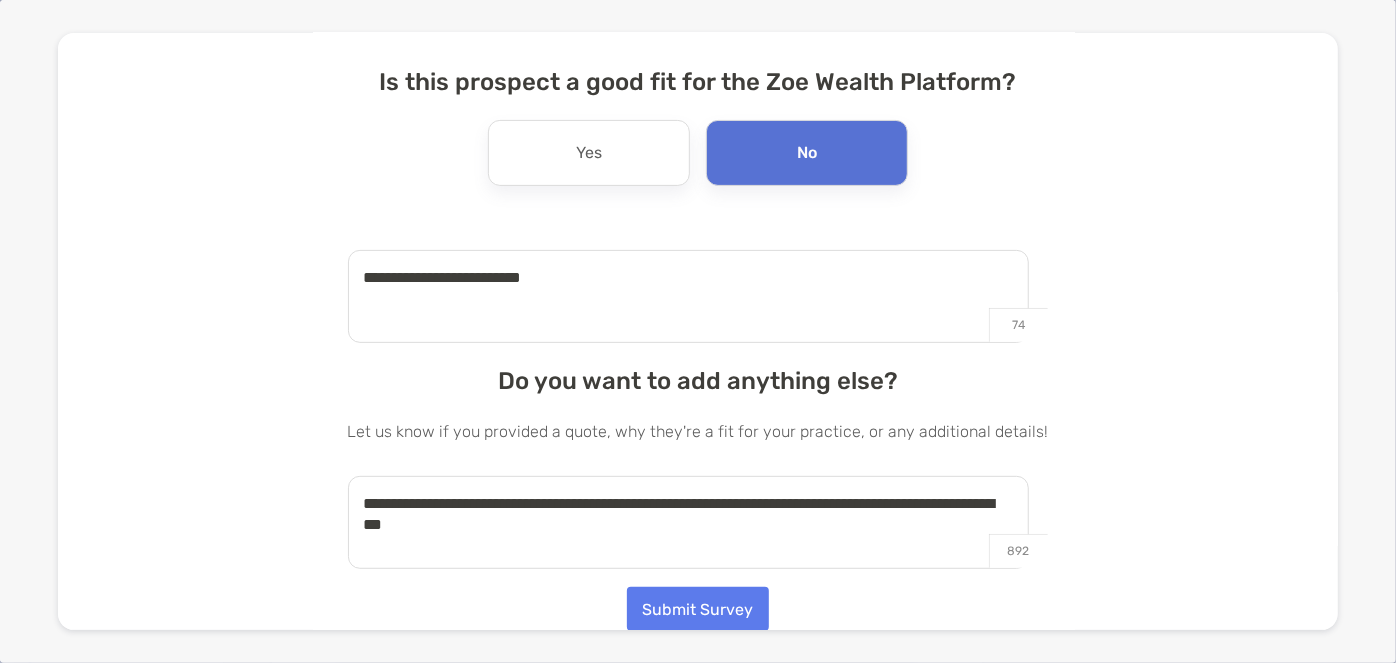 type on "**********" 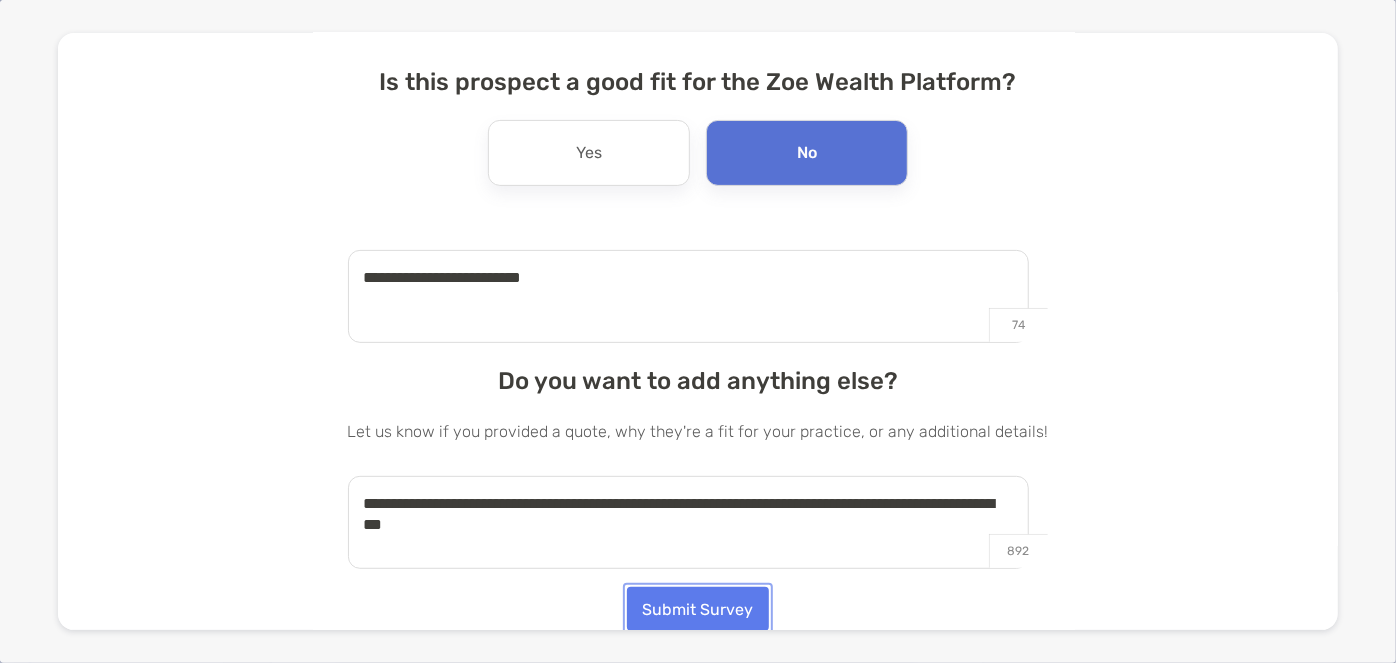 click on "Submit Survey" at bounding box center [698, 609] 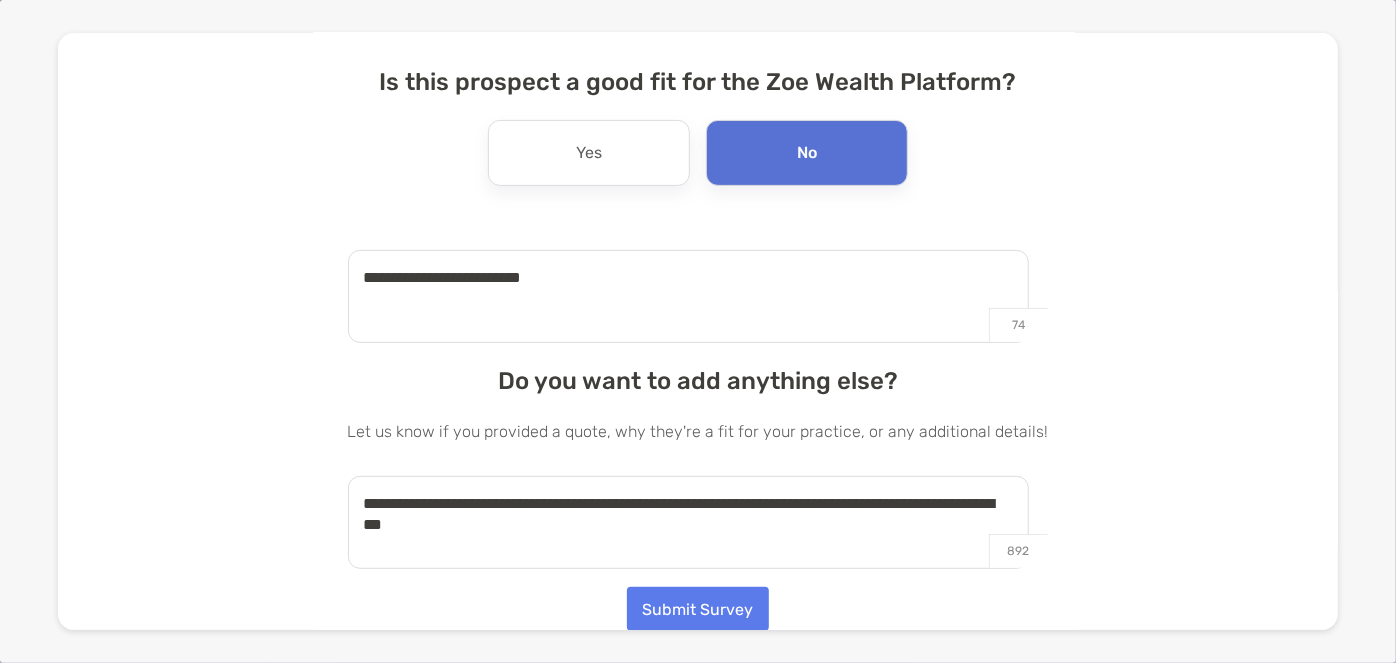 scroll, scrollTop: 0, scrollLeft: 0, axis: both 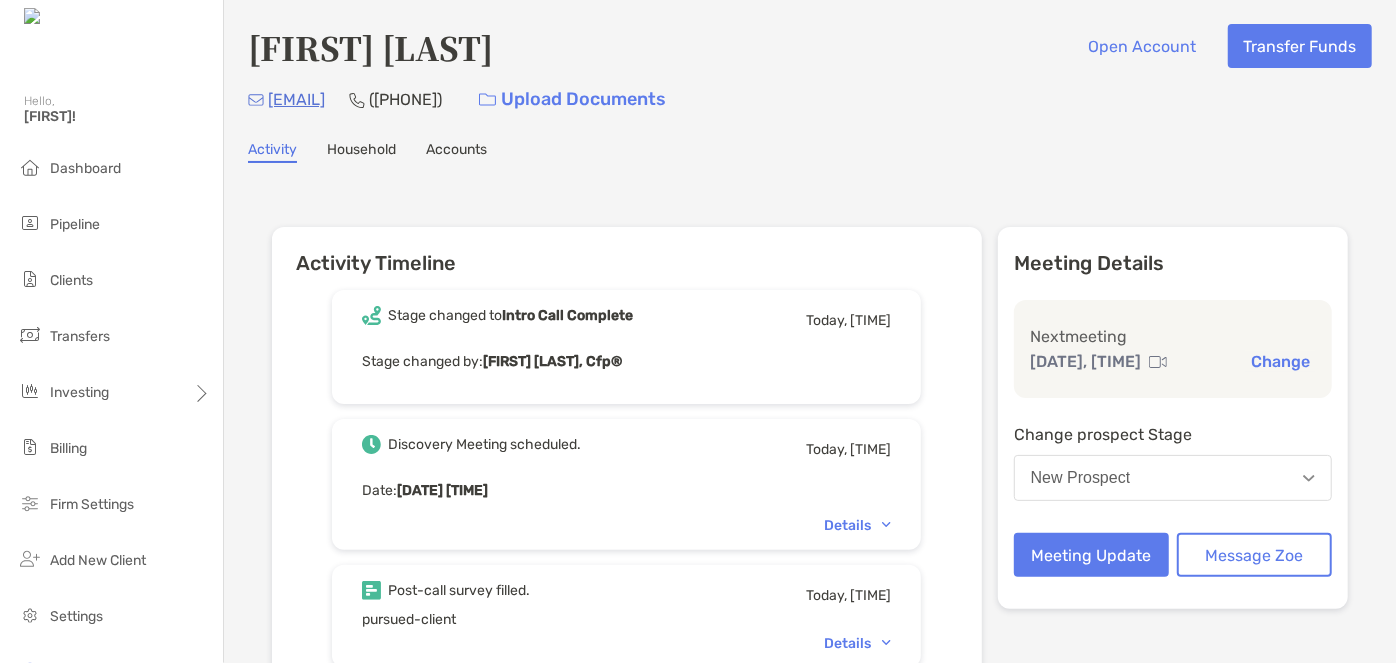 drag, startPoint x: 439, startPoint y: 104, endPoint x: 265, endPoint y: 107, distance: 174.02586 